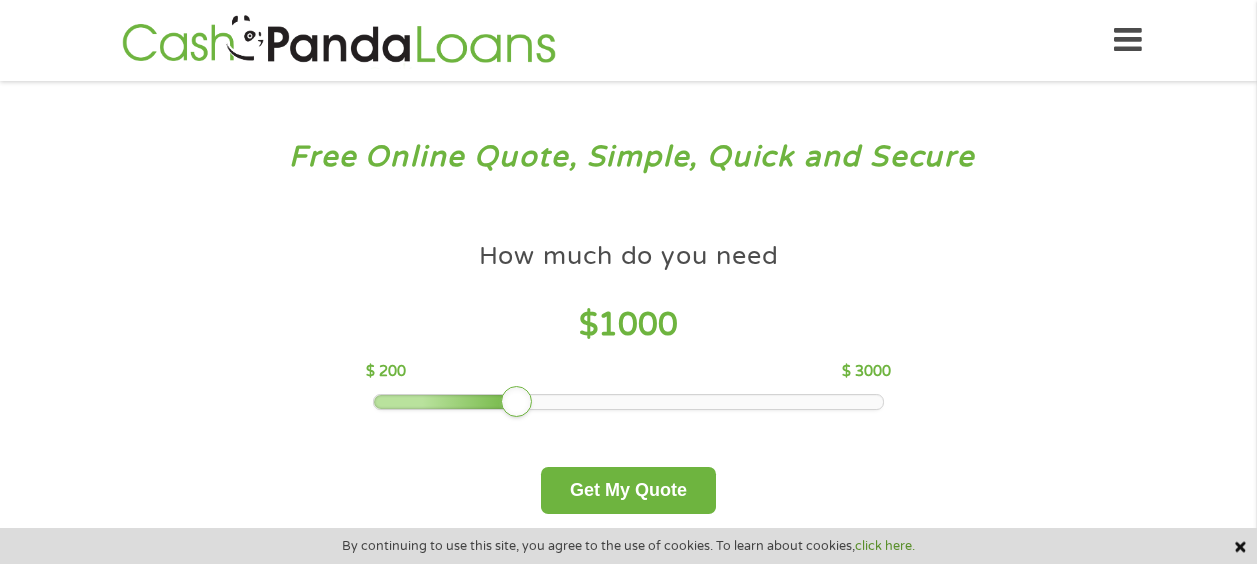 scroll, scrollTop: 0, scrollLeft: 0, axis: both 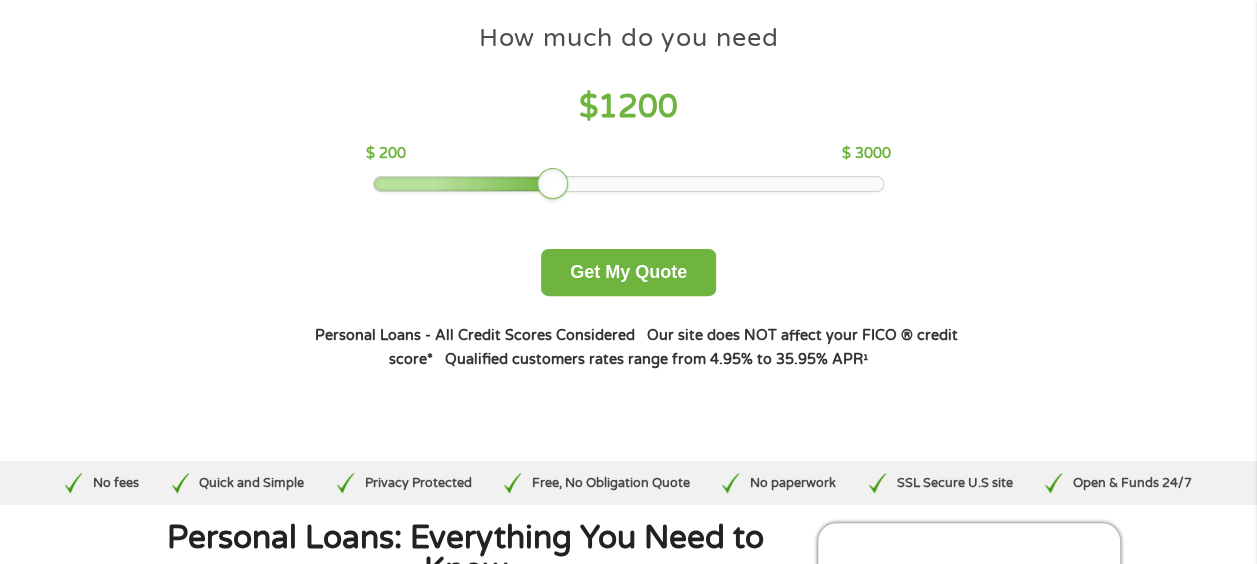 click at bounding box center [628, 184] 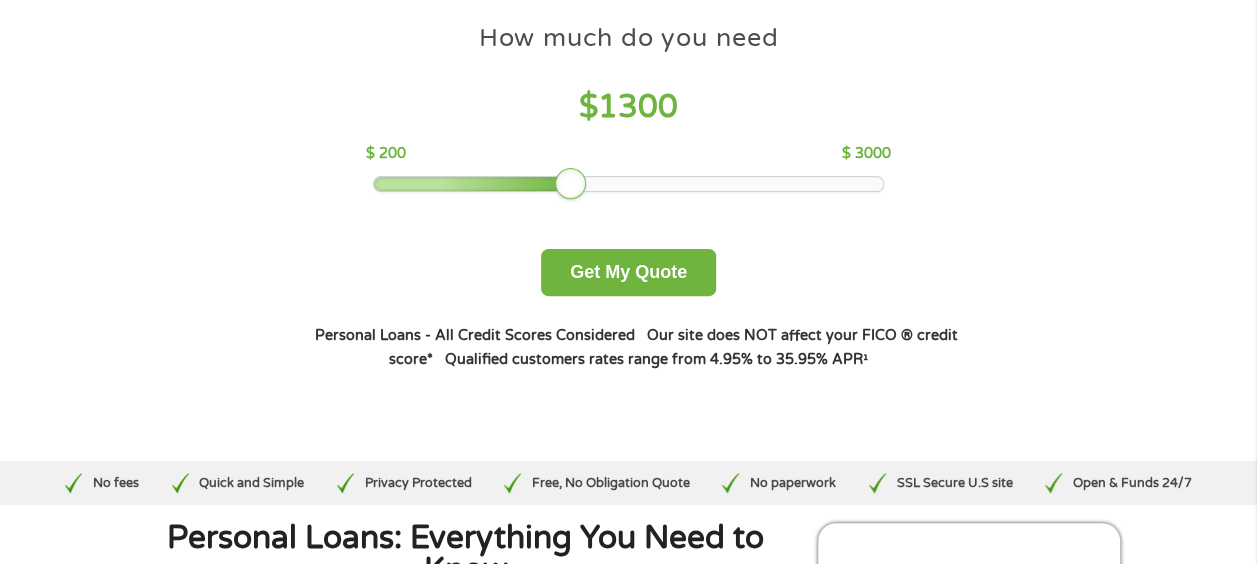 click at bounding box center [628, 184] 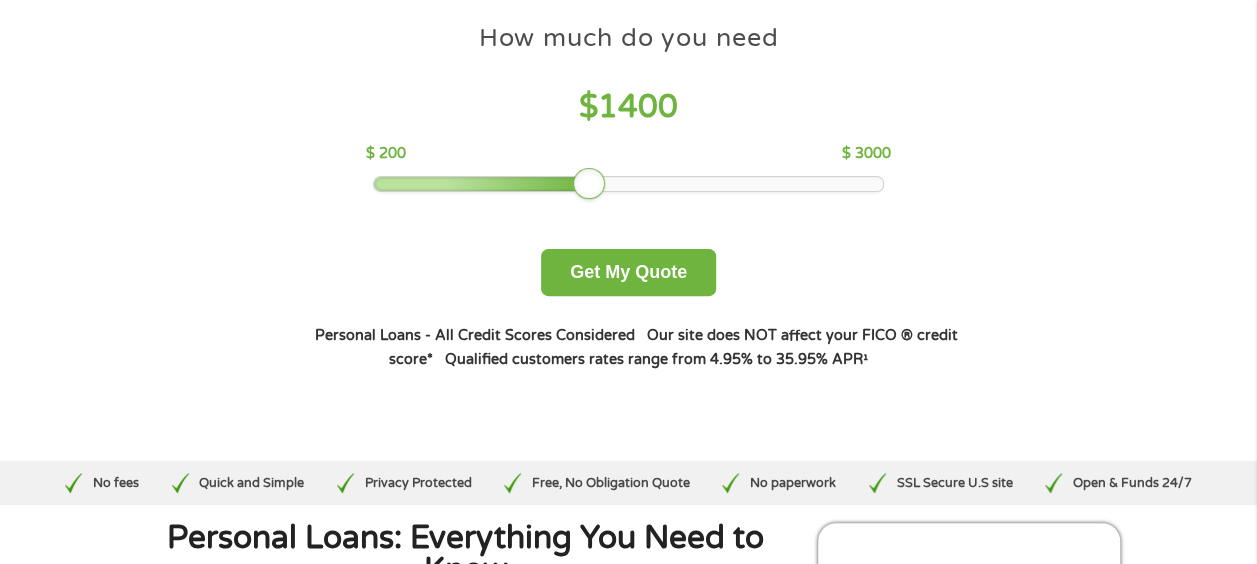 click at bounding box center (628, 184) 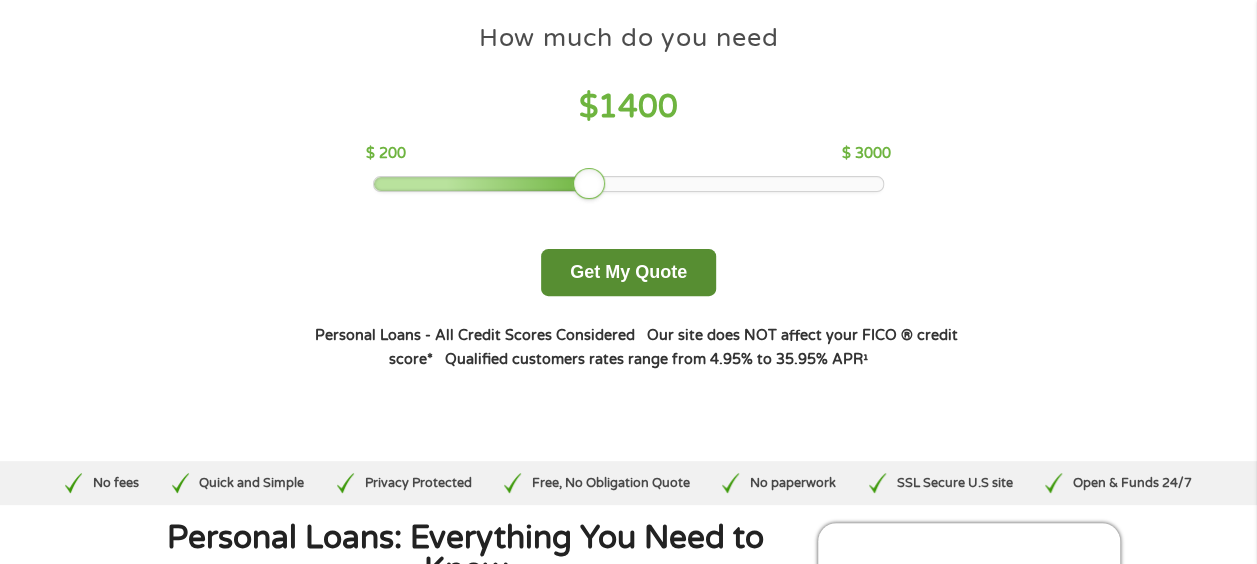 click on "Get My Quote" at bounding box center [628, 272] 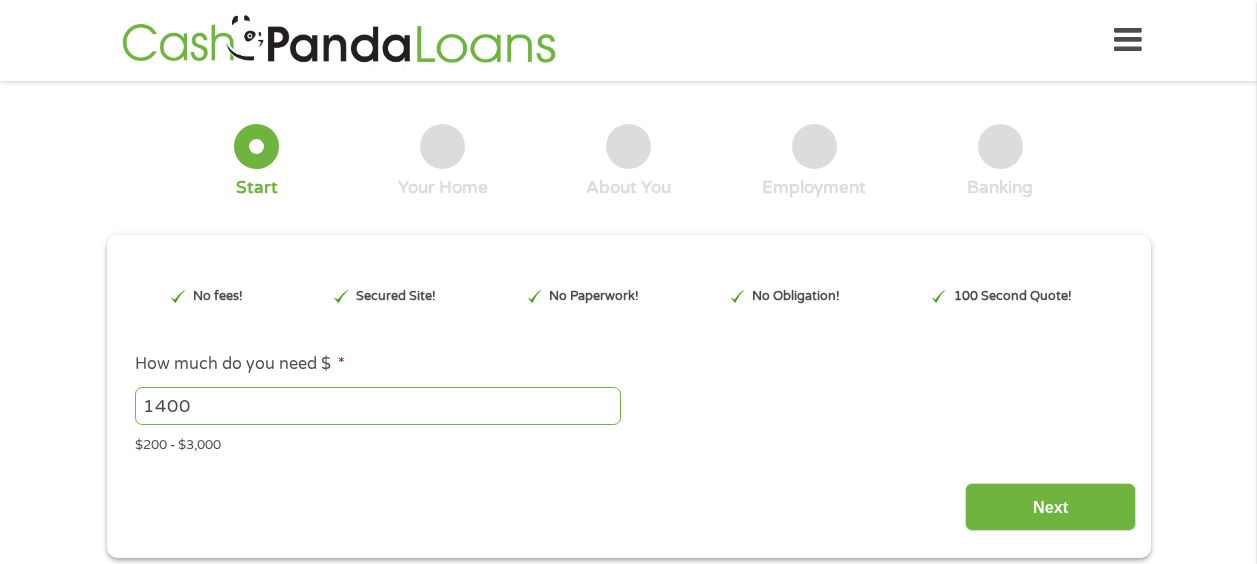 scroll, scrollTop: 0, scrollLeft: 0, axis: both 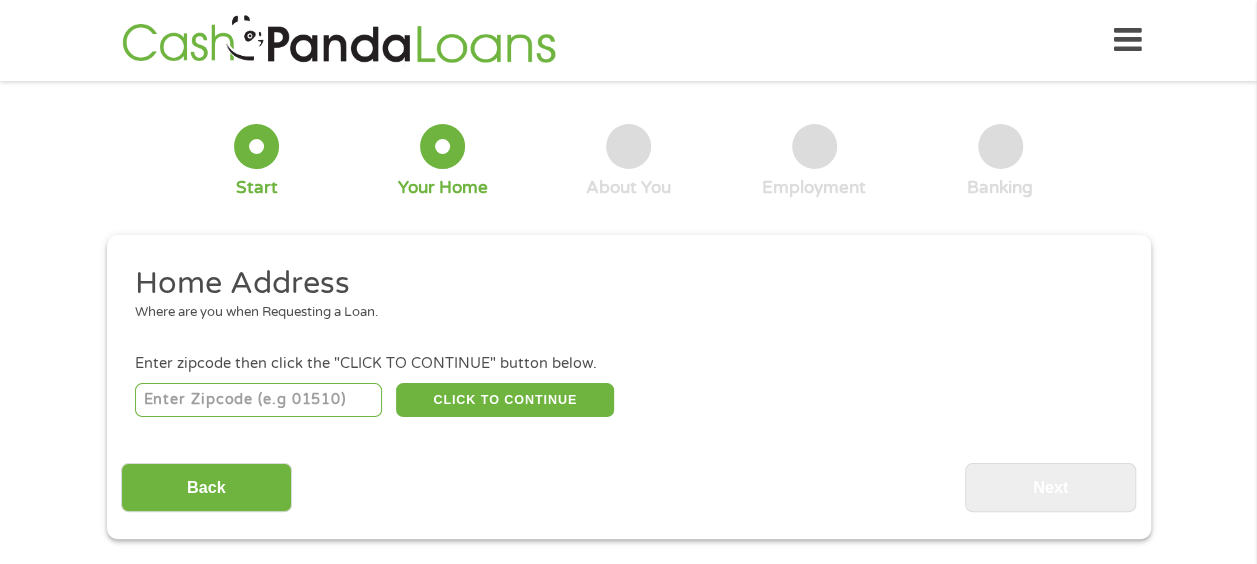 click on "CLICK TO CONTINUE
Please recheck your Zipcode, it seems to be Incorrect" at bounding box center [628, 399] 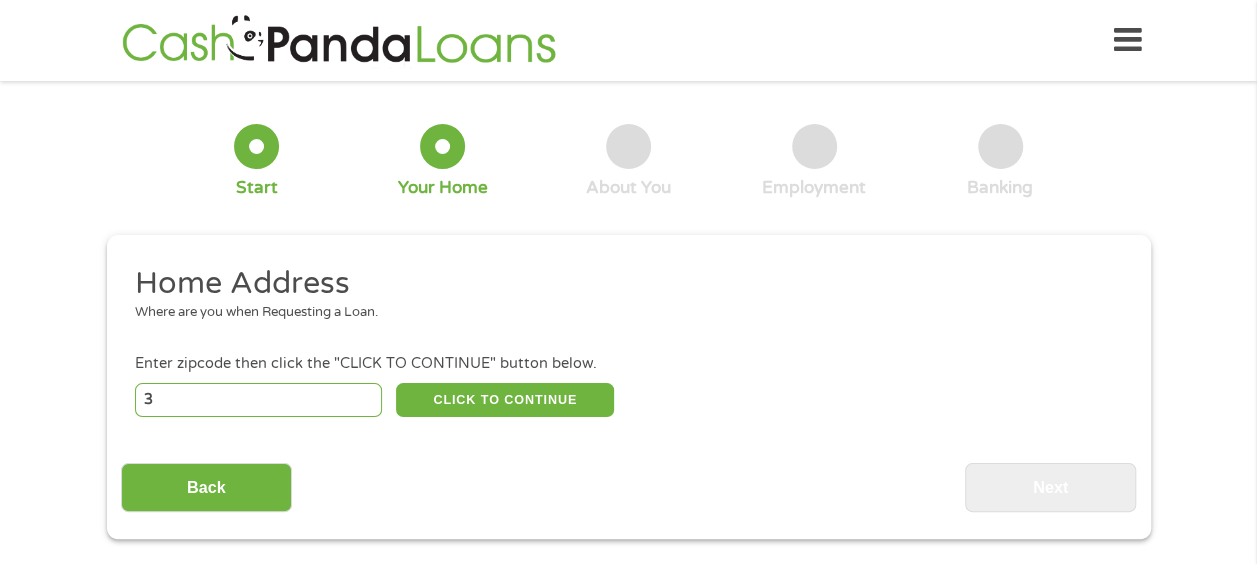 type on "[ZIPCODE]" 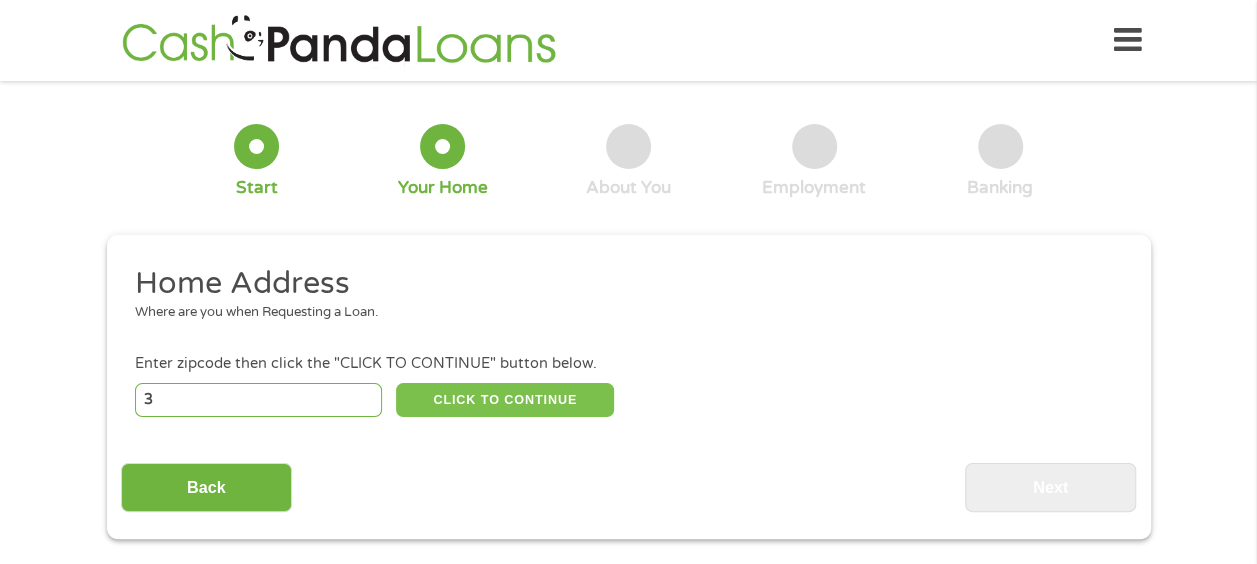 click on "CLICK TO CONTINUE" at bounding box center (505, 400) 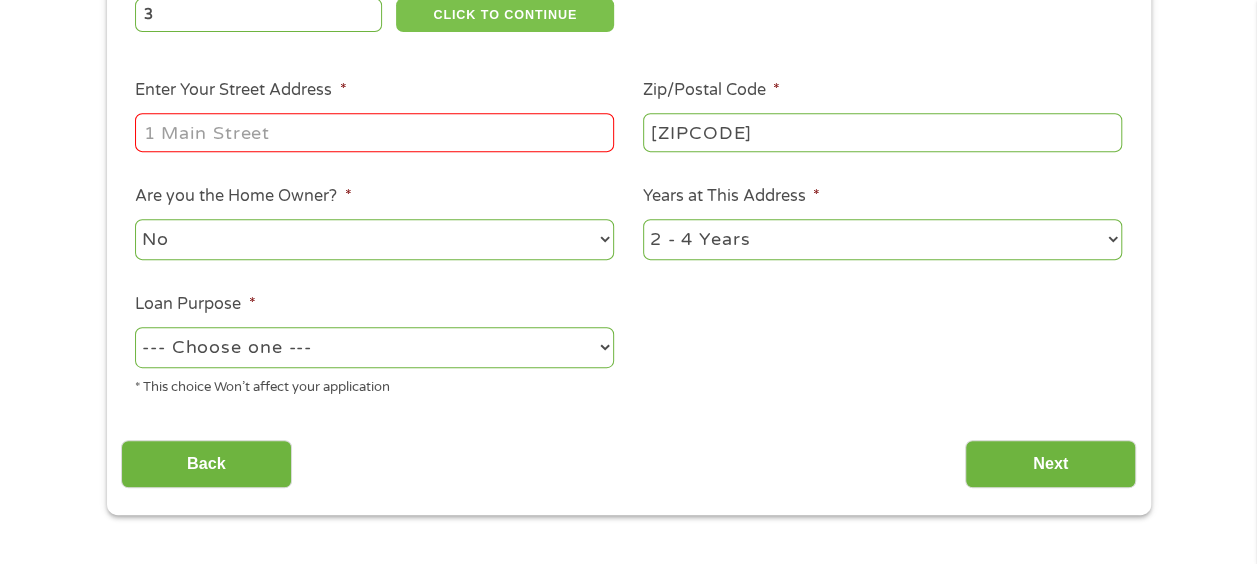 scroll, scrollTop: 382, scrollLeft: 0, axis: vertical 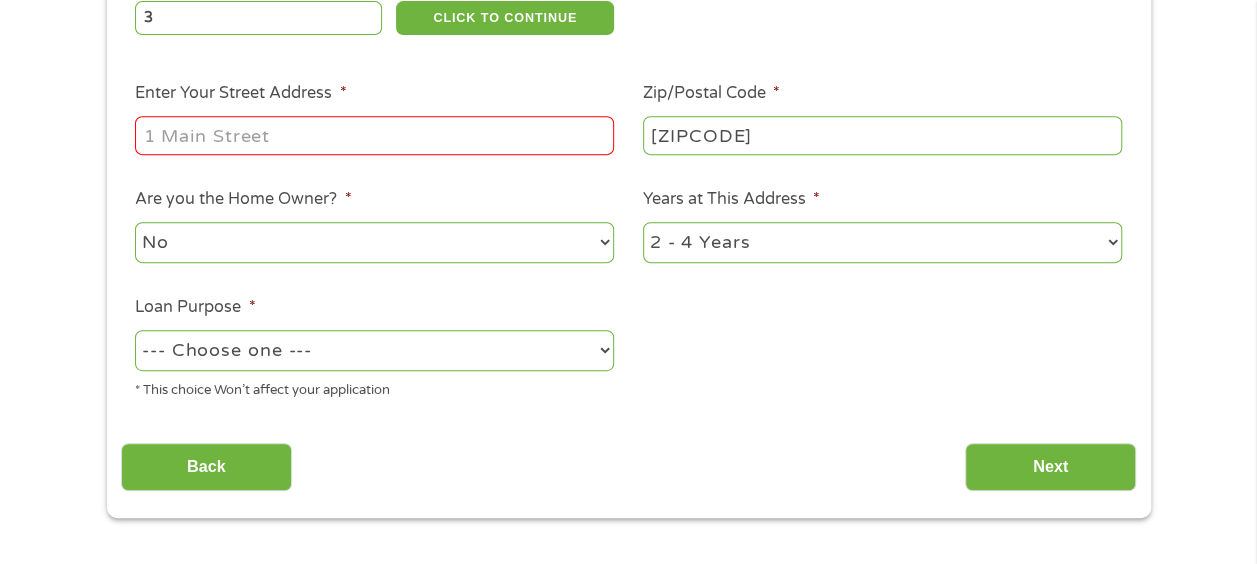 click on "Enter Your Street Address *" at bounding box center (374, 135) 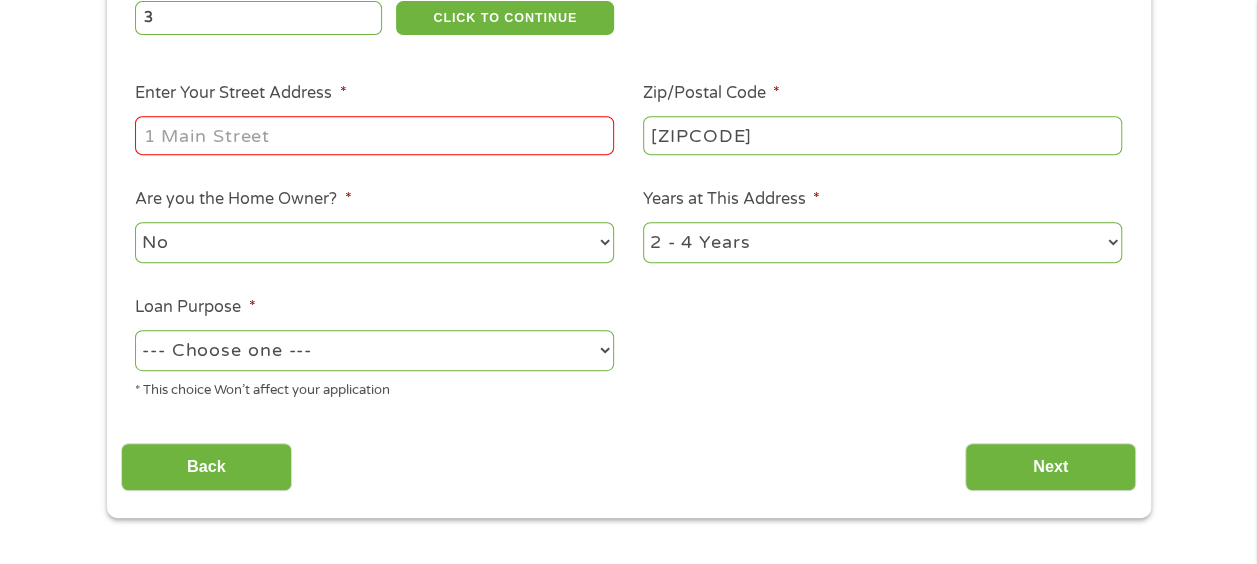 type on "[NUMBER] [STREET], [CITY] [STATE] [ZIPCODE]" 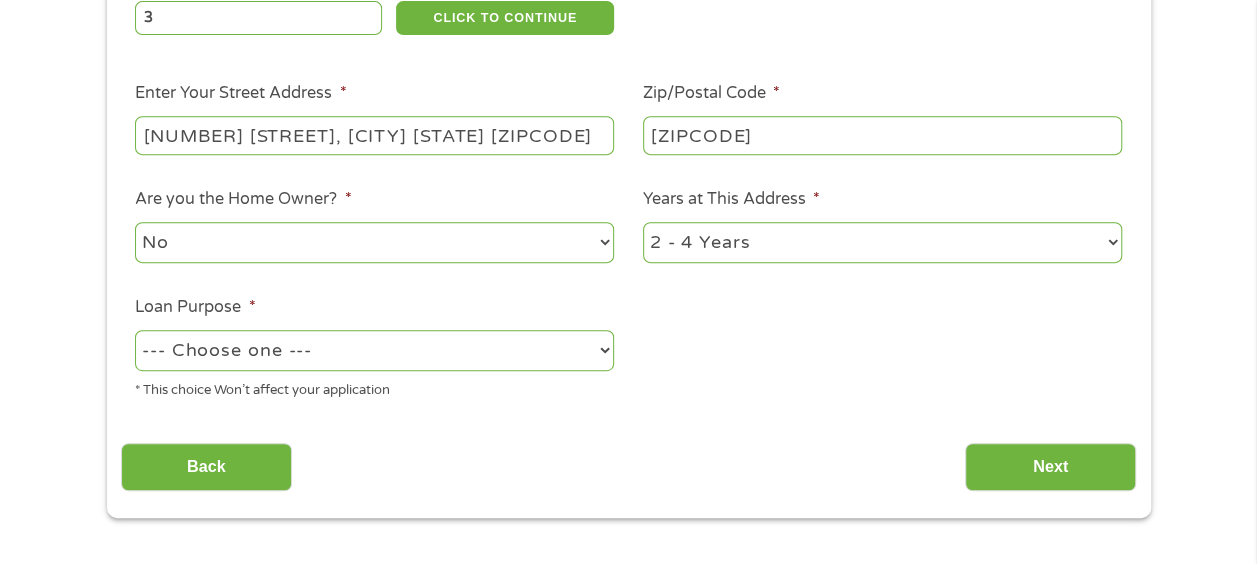 click on "1 Year or less 1 - 2 Years 2 - 4 Years Over 4 Years" at bounding box center [882, 242] 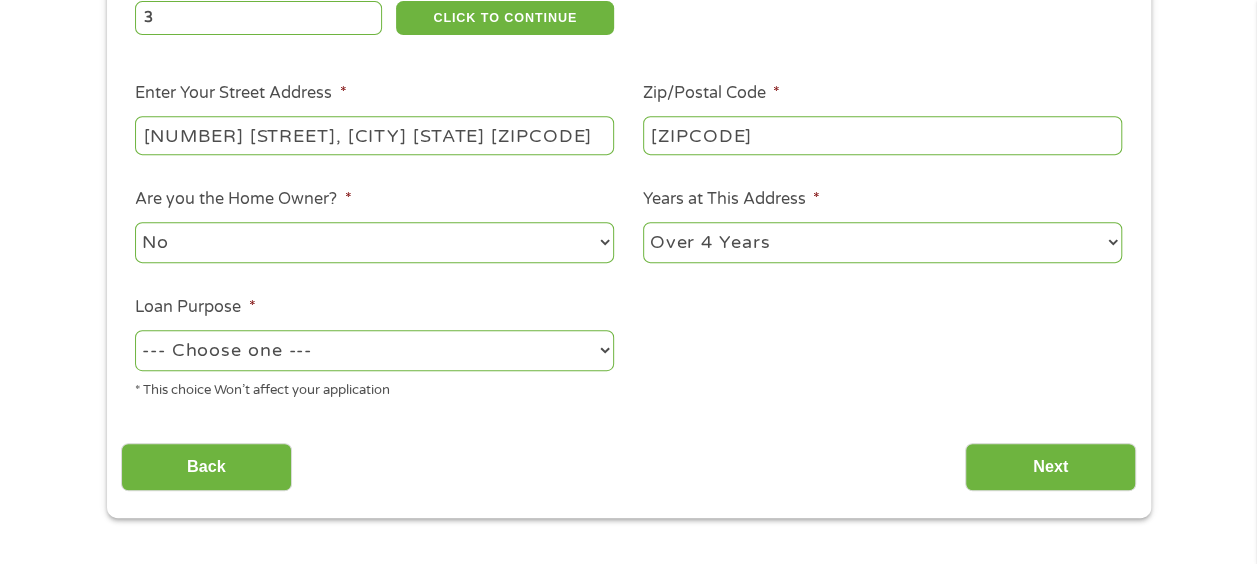 click on "1 Year or less 1 - 2 Years 2 - 4 Years Over 4 Years" at bounding box center [882, 242] 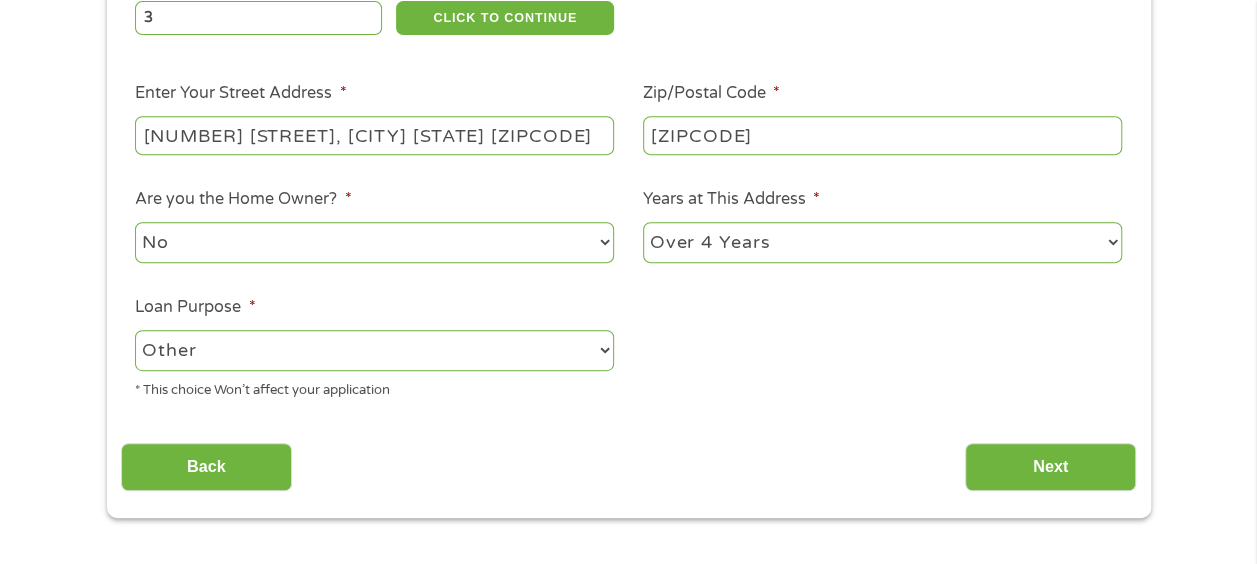 click on "--- Choose one --- Pay Bills Debt Consolidation Home Improvement Major Purchase Car Loan Short Term Cash Medical Expenses Other" at bounding box center (374, 350) 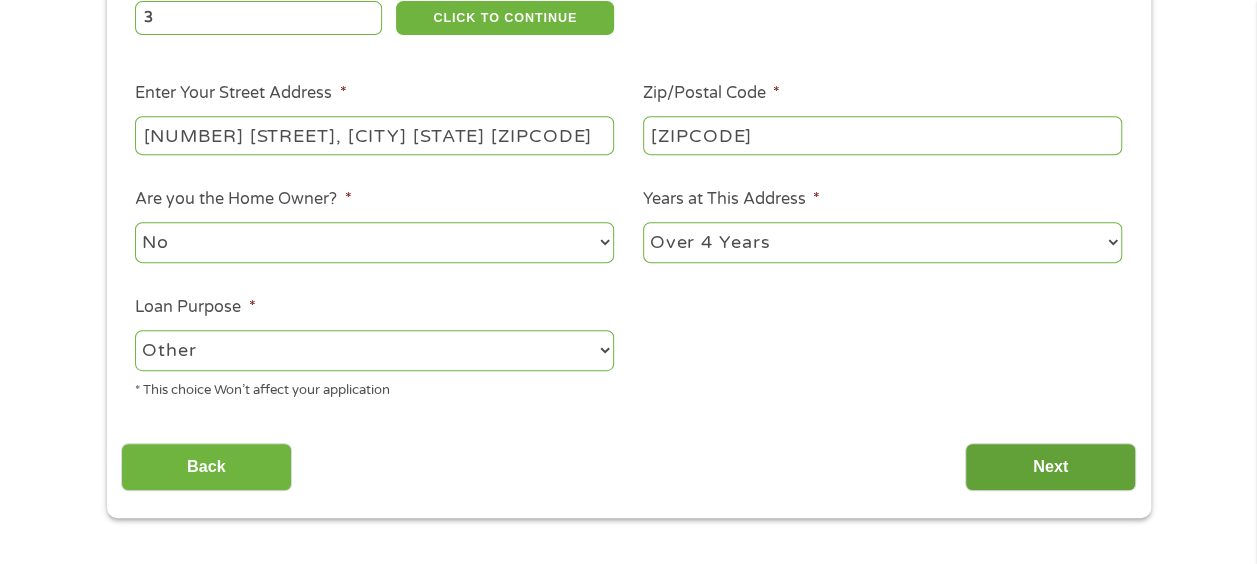 click on "Next" at bounding box center (1050, 467) 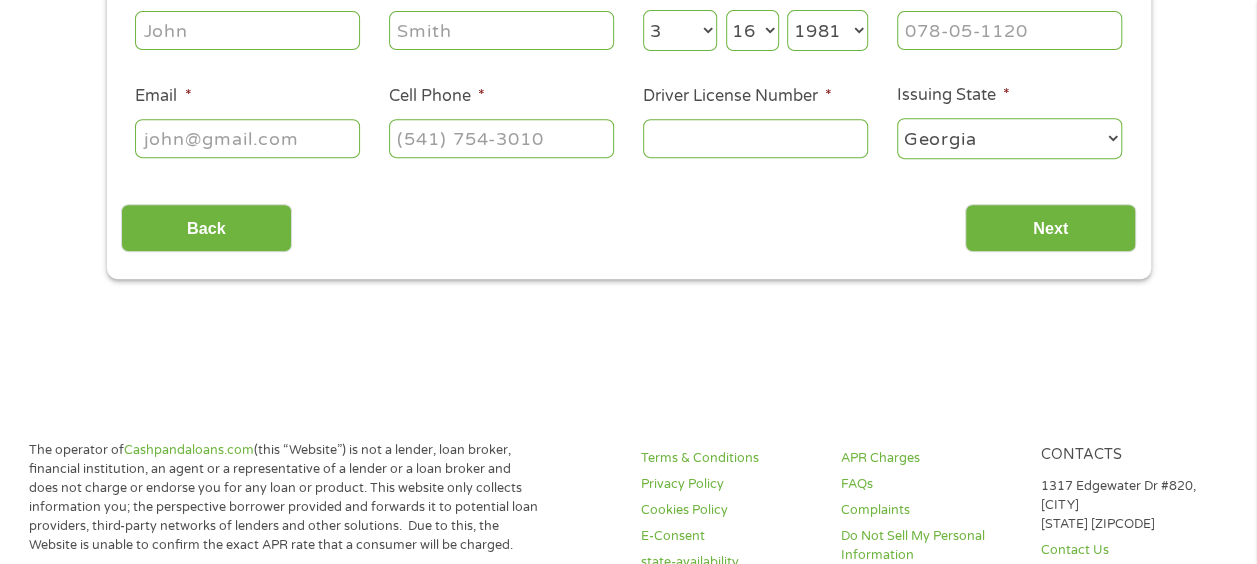 scroll, scrollTop: 360, scrollLeft: 0, axis: vertical 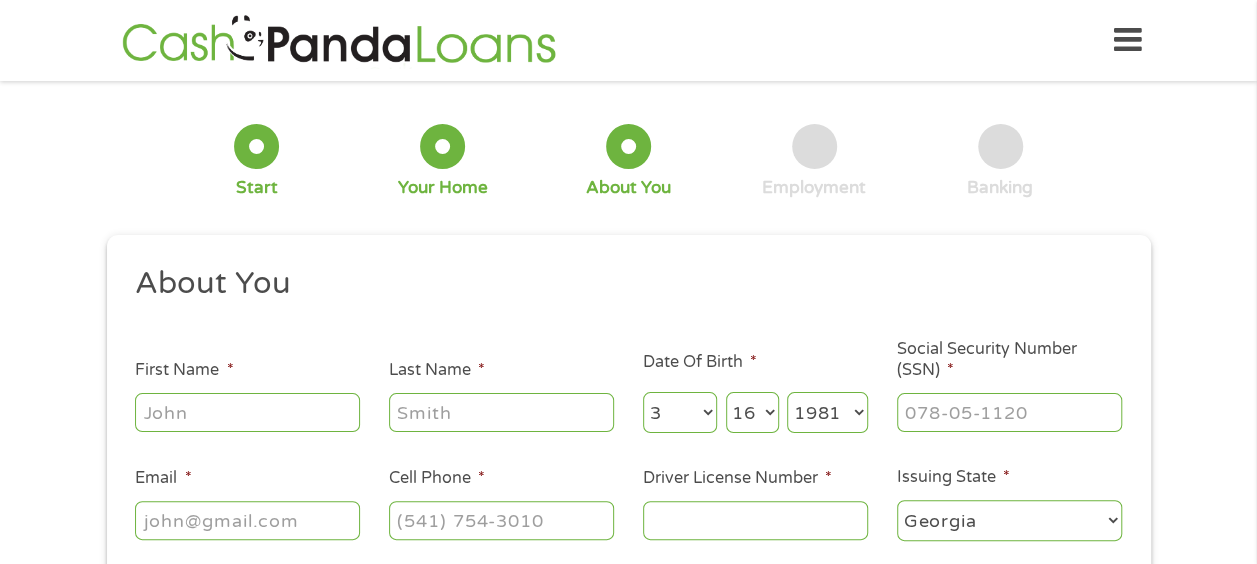 click on "[FIRST] Name *" at bounding box center [247, 412] 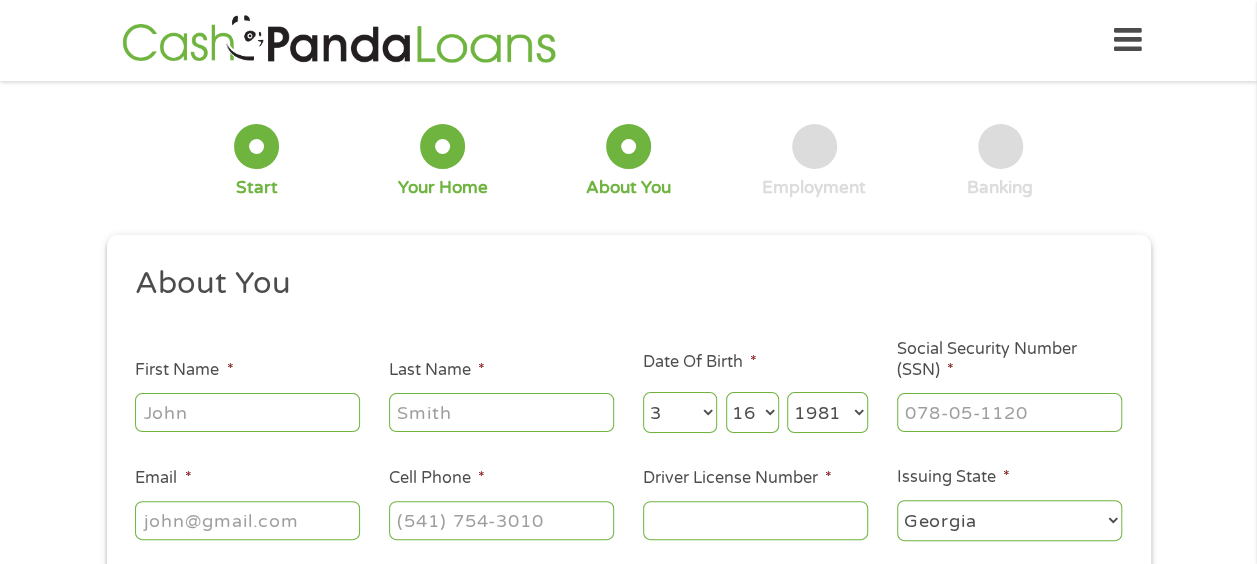 type on "[FIRST]" 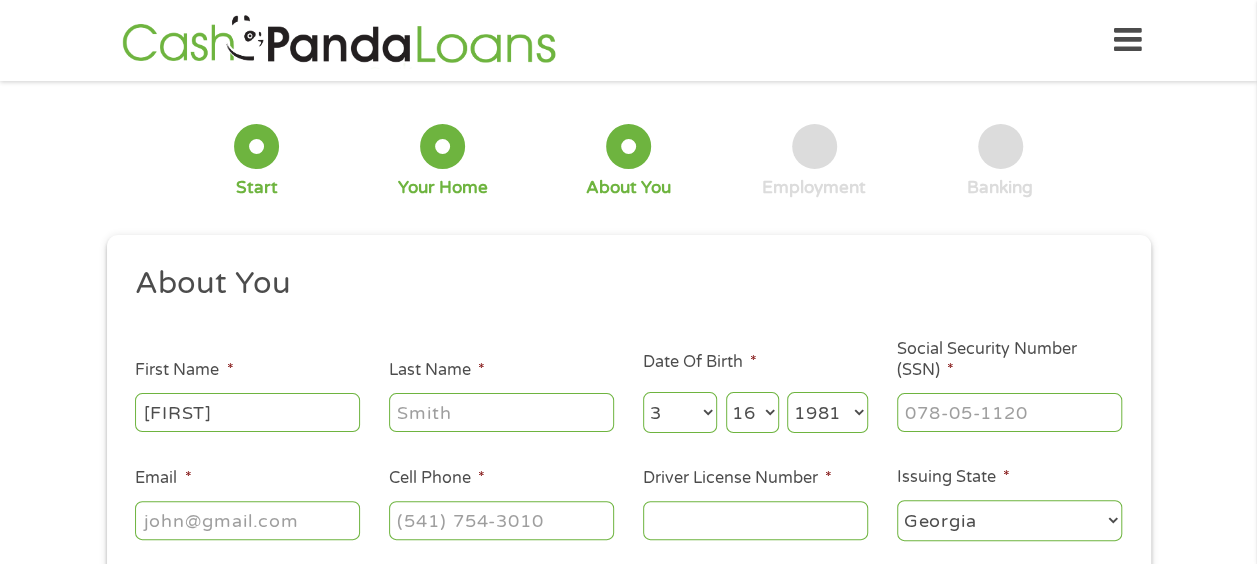 type on "[FIRST]" 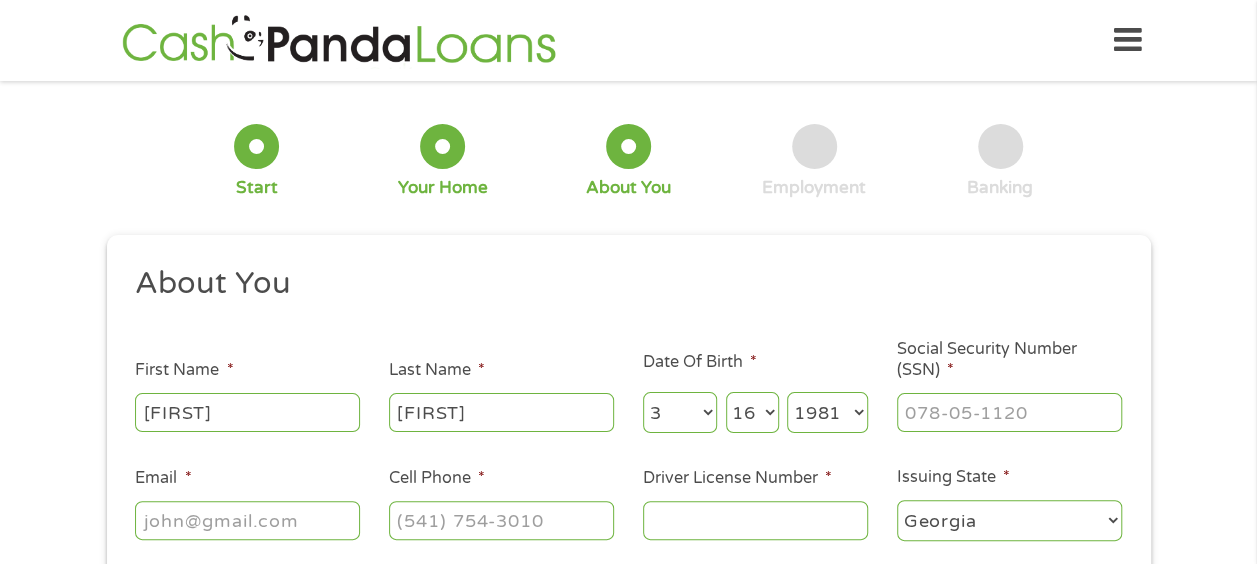 type on "[FIRST][LAST]@[DOMAIN]" 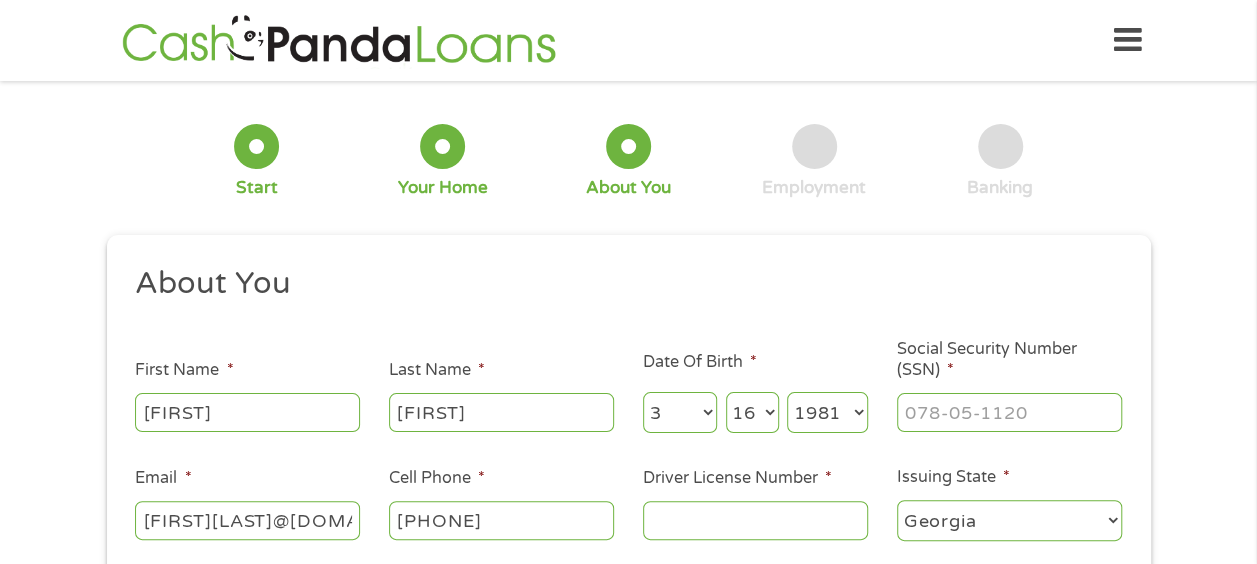 type on "([AREACODE]) [PHONE]" 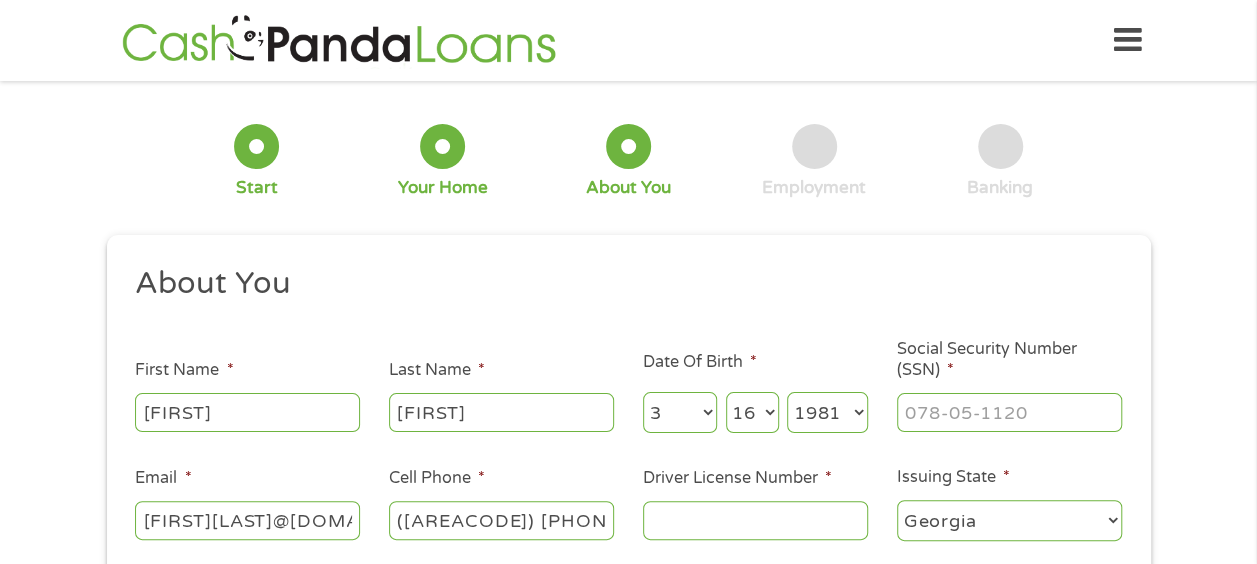 click on "[FIRST]" at bounding box center [247, 412] 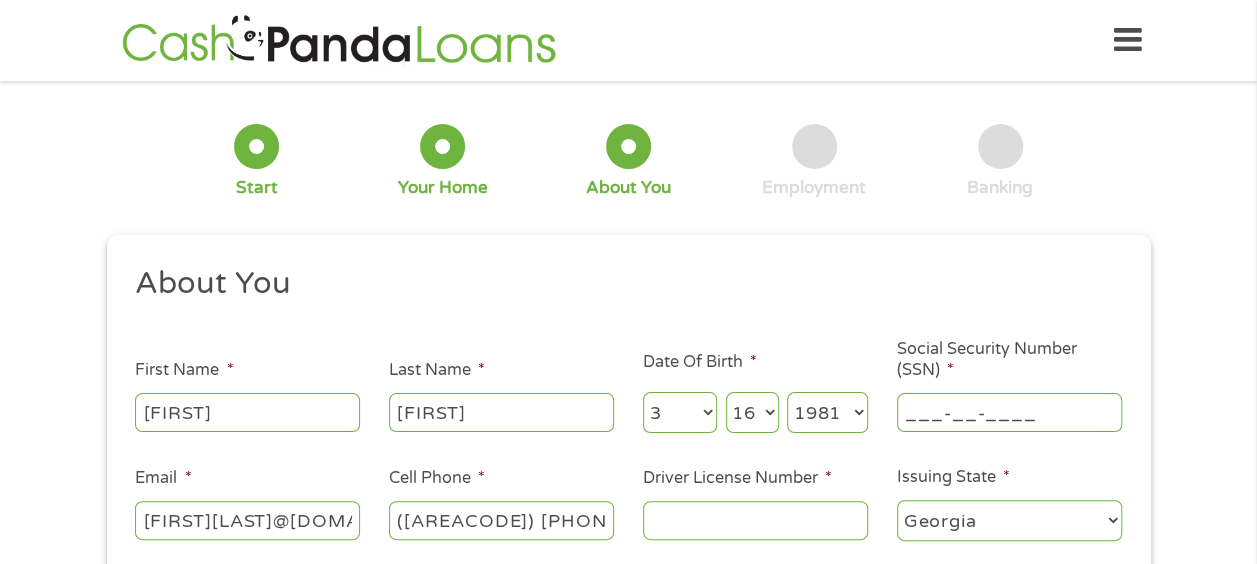 click on "___-__-____" at bounding box center [1009, 412] 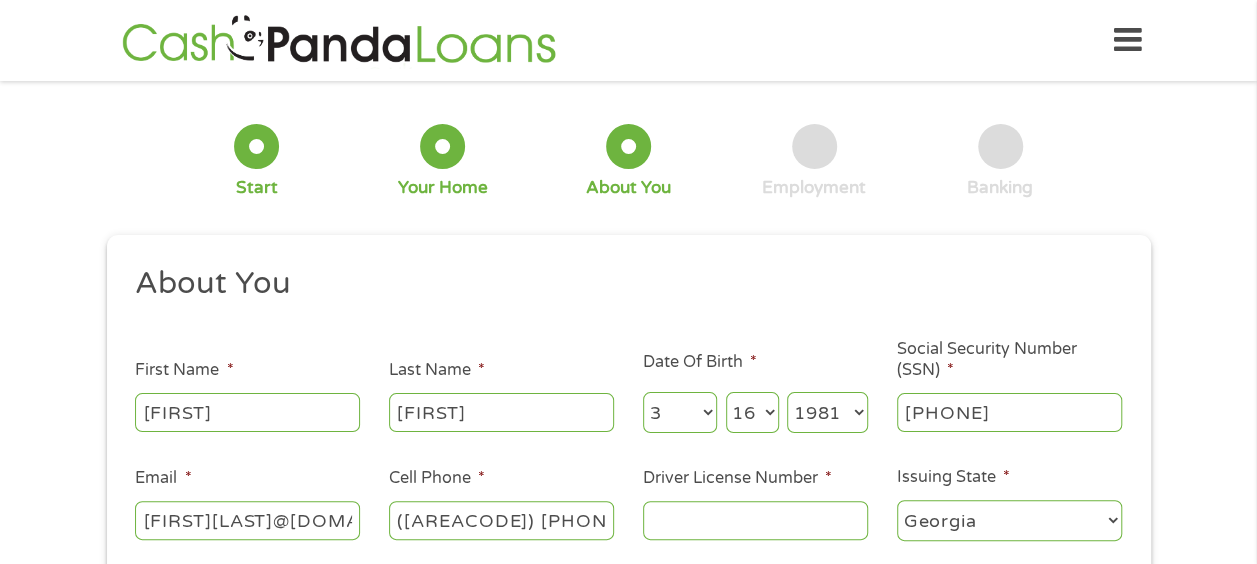 type on "[PHONE]" 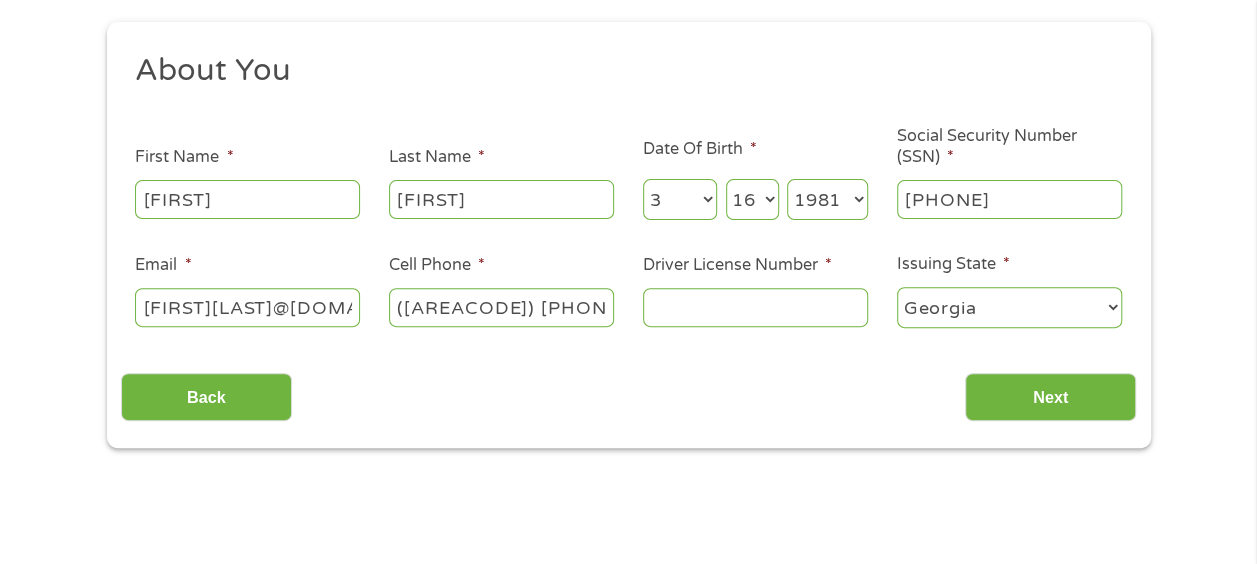scroll, scrollTop: 294, scrollLeft: 0, axis: vertical 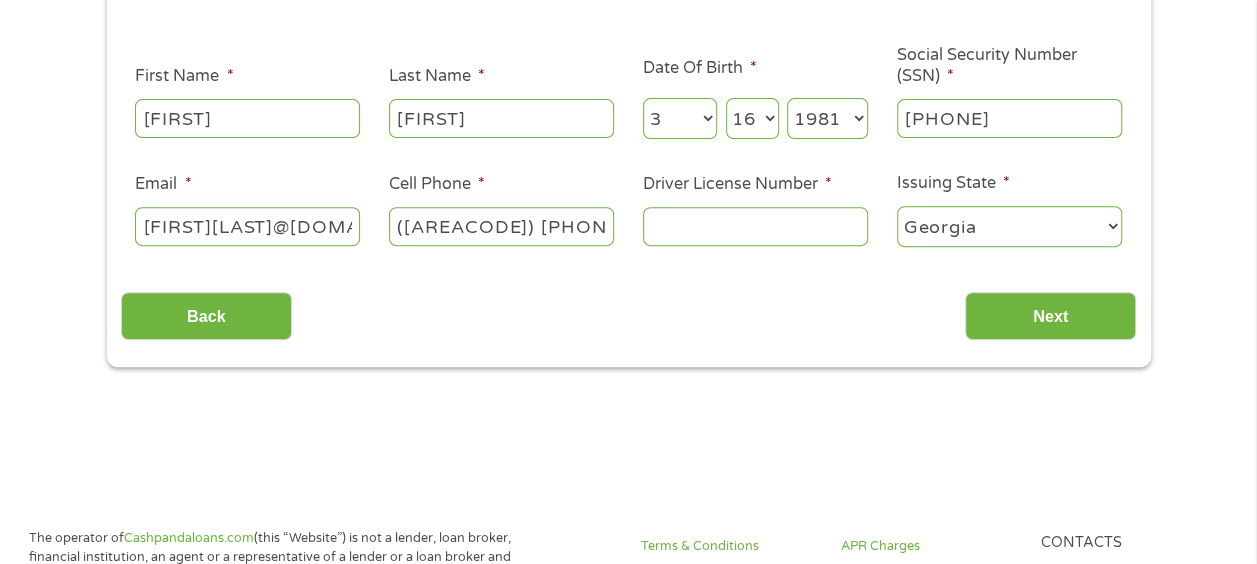 click on "Driver License Number *" at bounding box center (755, 226) 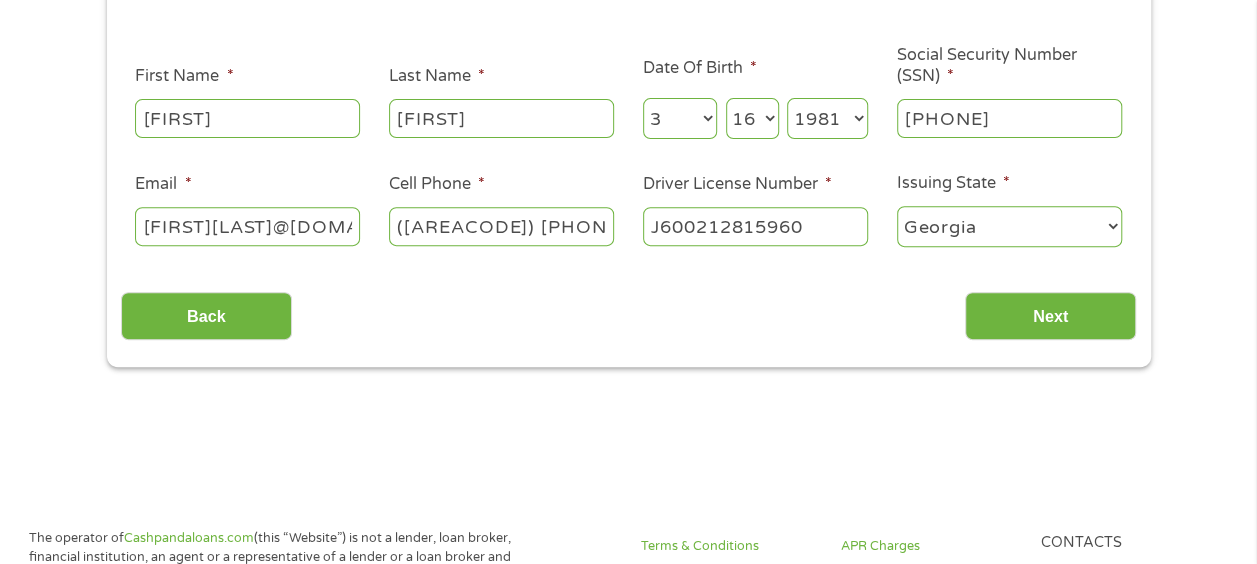 type on "J600212815960" 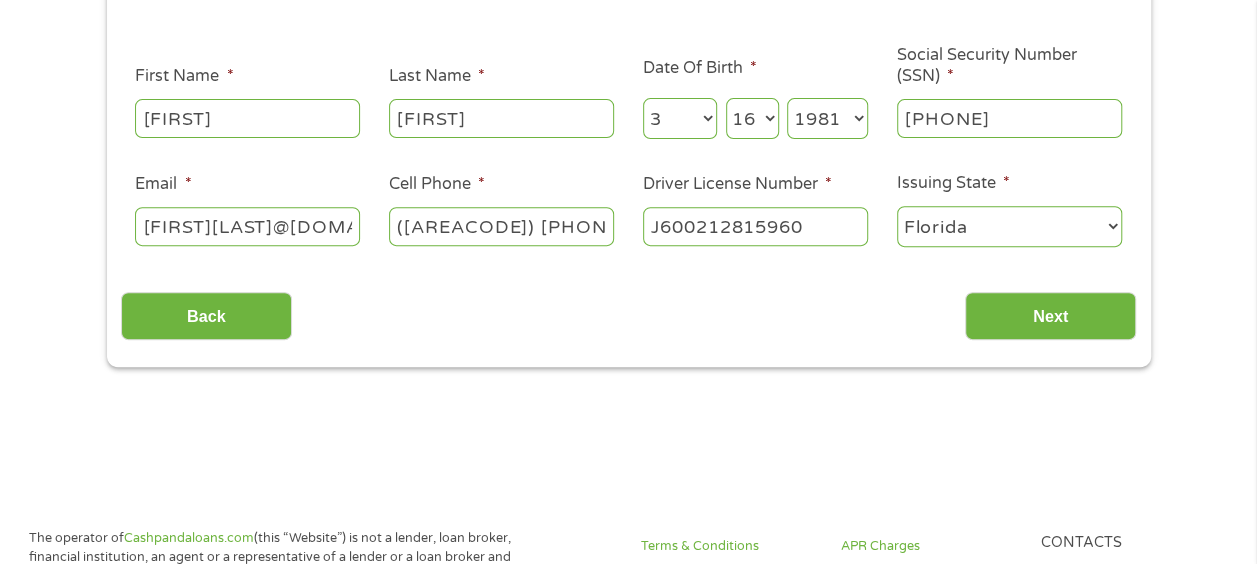 click on "Alabama Alaska Arizona Arkansas California Colorado Connecticut Delaware District of Columbia Florida Georgia Hawaii Idaho Illinois Indiana Iowa Kansas Kentucky Louisiana Maine Maryland Massachusetts Michigan Minnesota Mississippi Missouri Montana Nebraska Nevada New Hampshire New Jersey New Mexico New York North Carolina North Dakota Ohio Oklahoma Oregon Pennsylvania Rhode Island South Carolina South Dakota Tennessee Texas Utah Vermont Virginia Washington West Virginia Wisconsin Wyoming" at bounding box center (1009, 226) 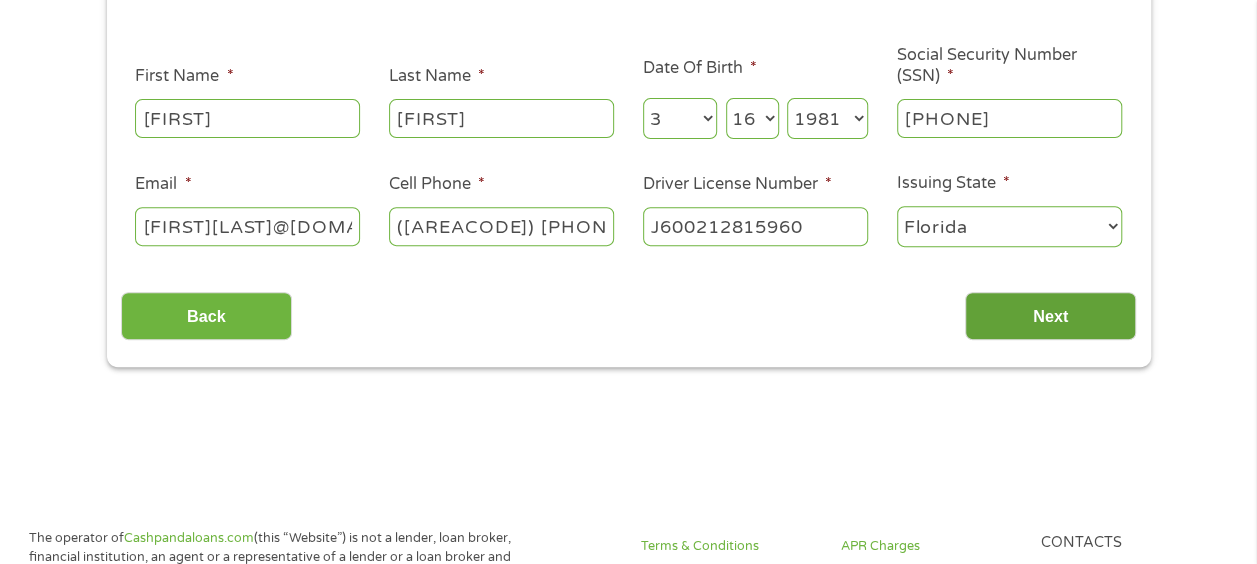 click on "Next" at bounding box center [1050, 316] 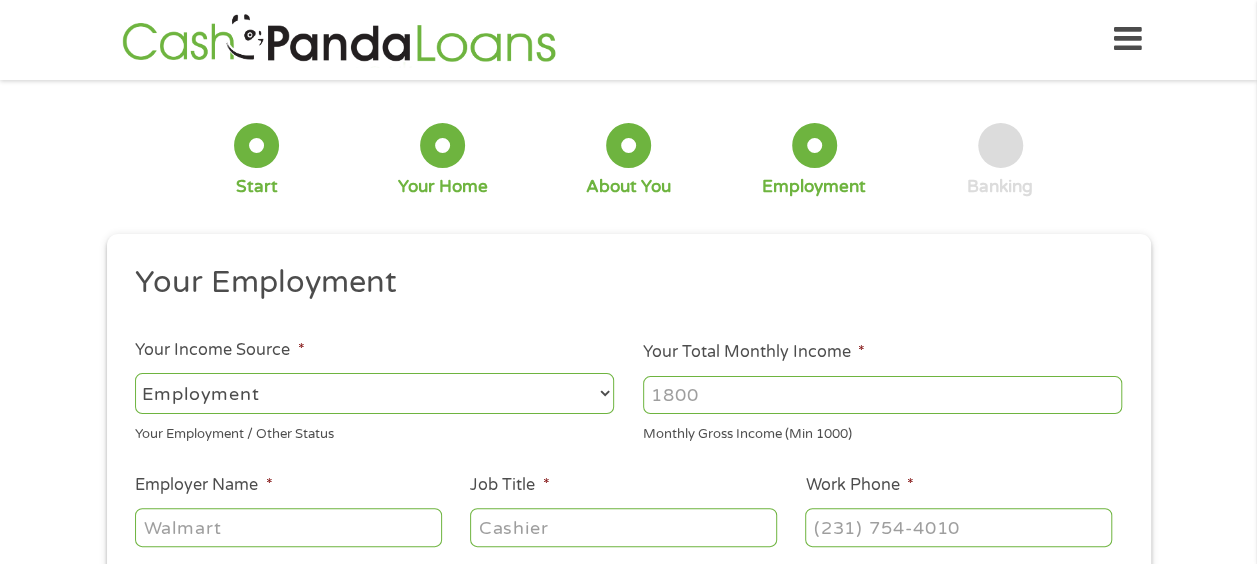 scroll, scrollTop: 0, scrollLeft: 0, axis: both 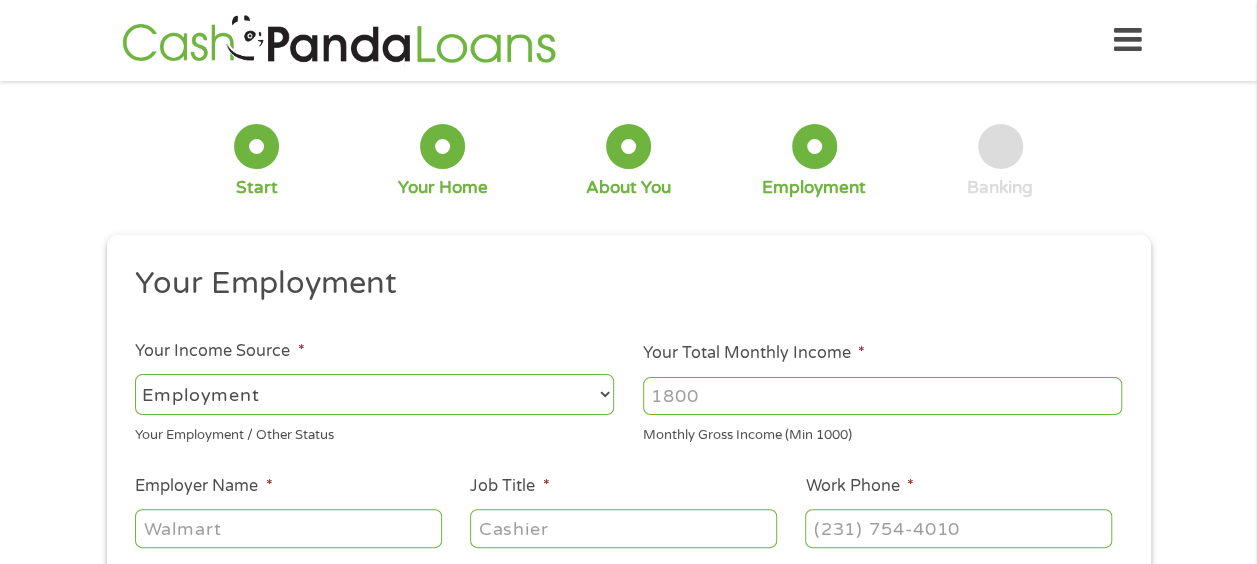 click on "Your Total Monthly Income *" at bounding box center (882, 396) 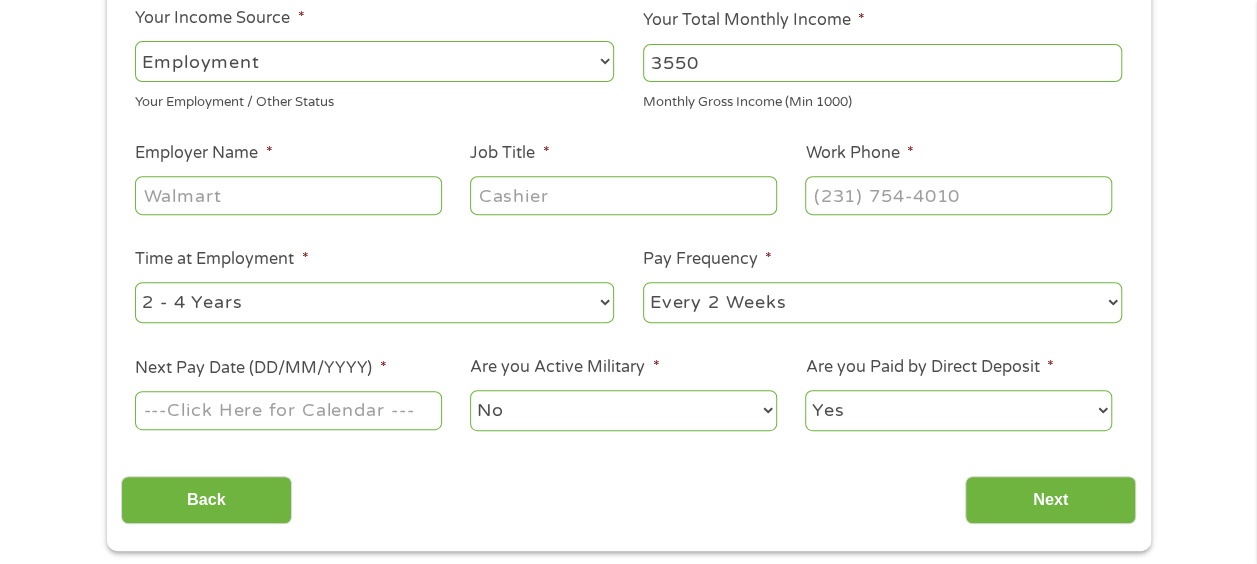 scroll, scrollTop: 362, scrollLeft: 0, axis: vertical 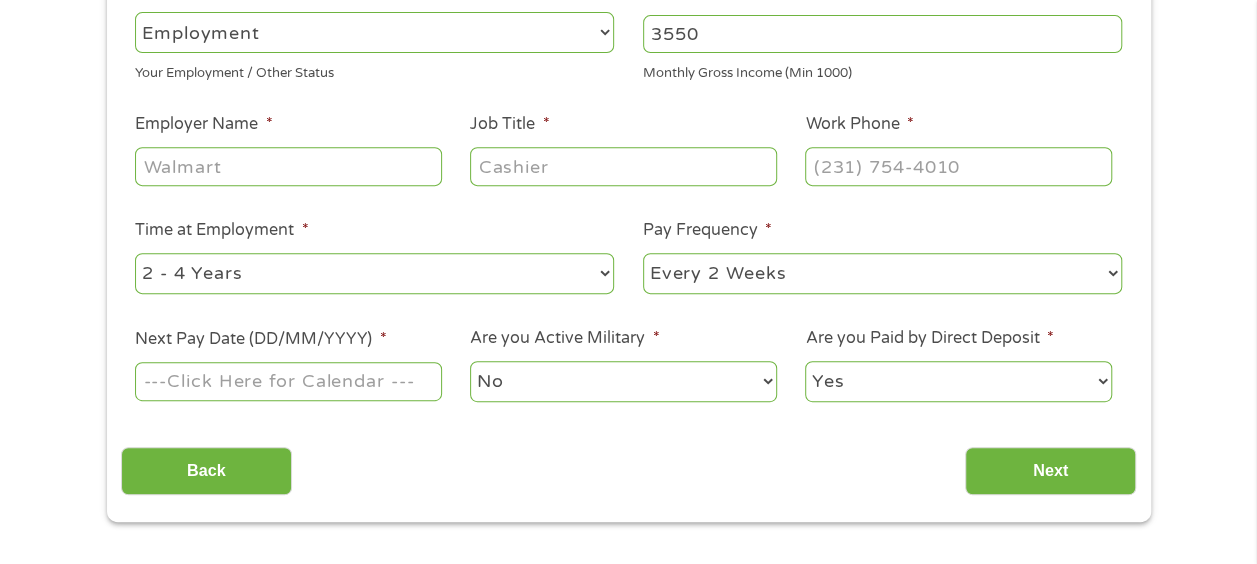 type on "3550" 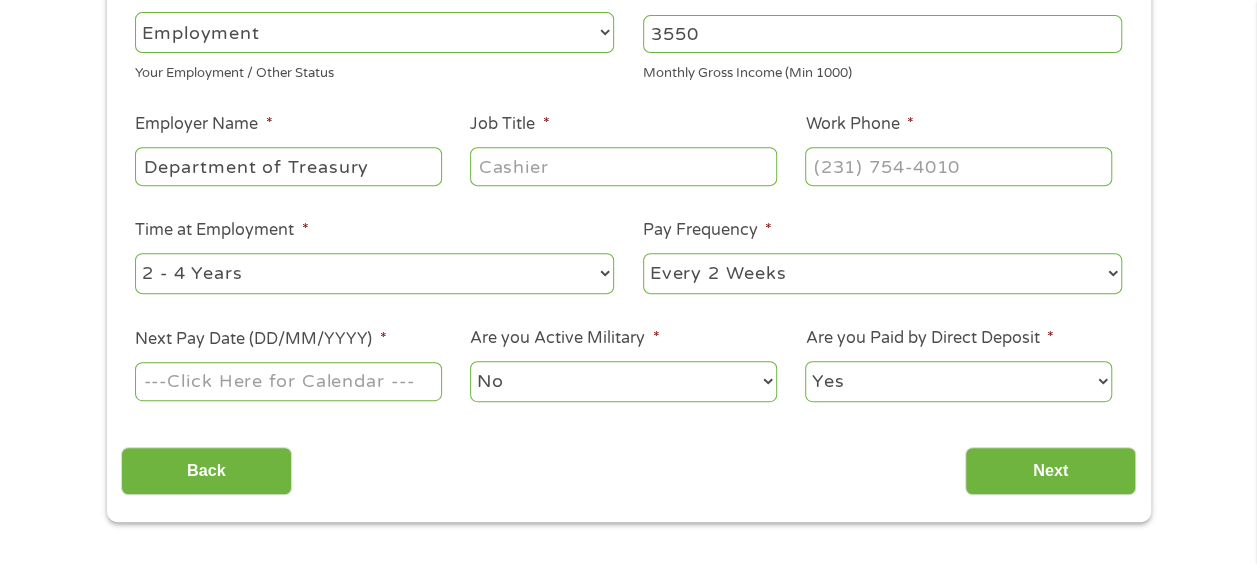 click on "Job Title *" at bounding box center (623, 166) 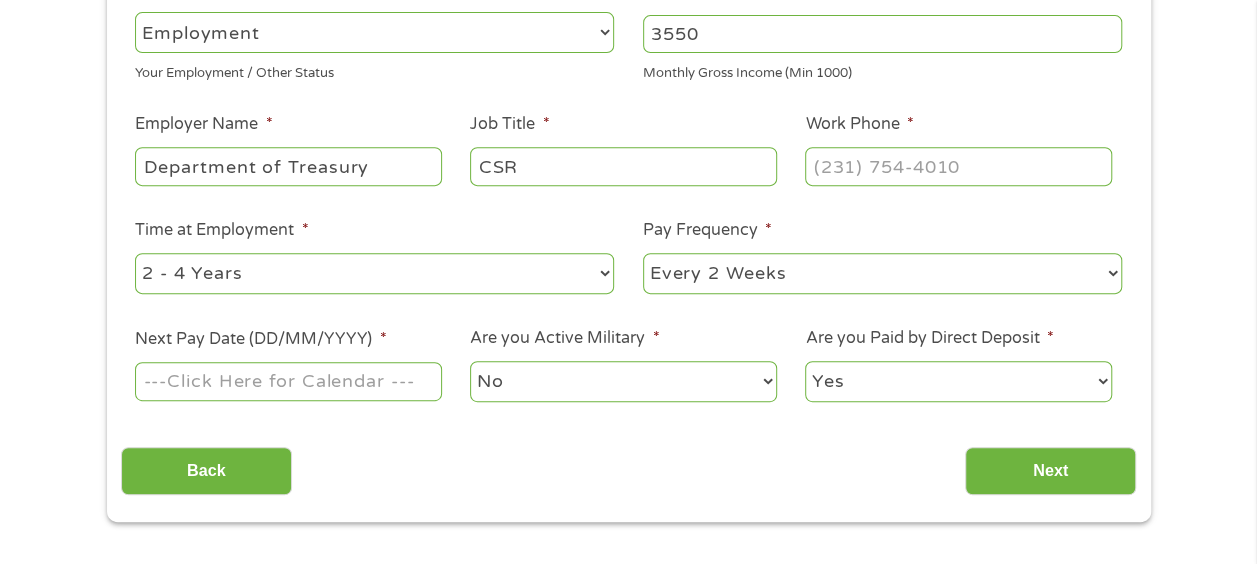 type on "CSR" 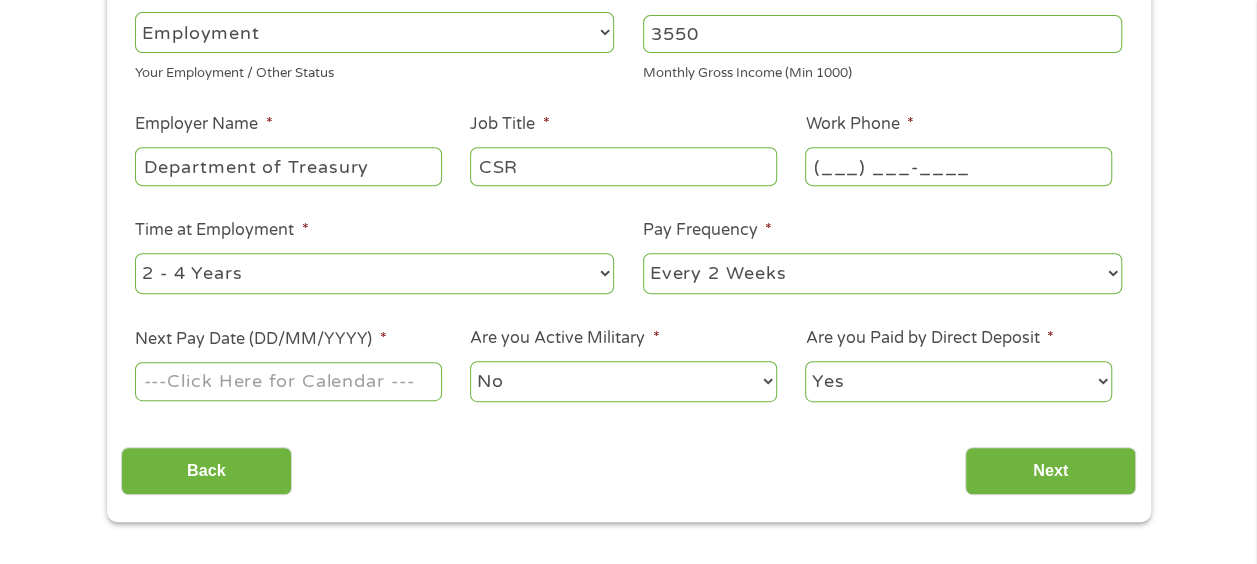 click on "(___) ___-____" at bounding box center [958, 166] 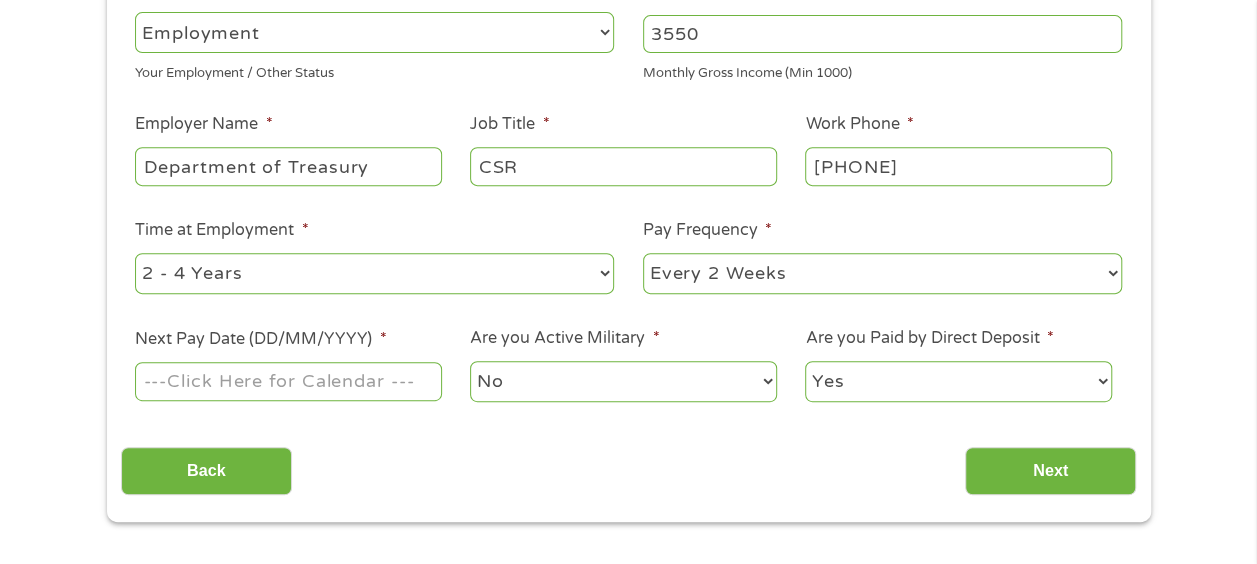 type on "[PHONE]" 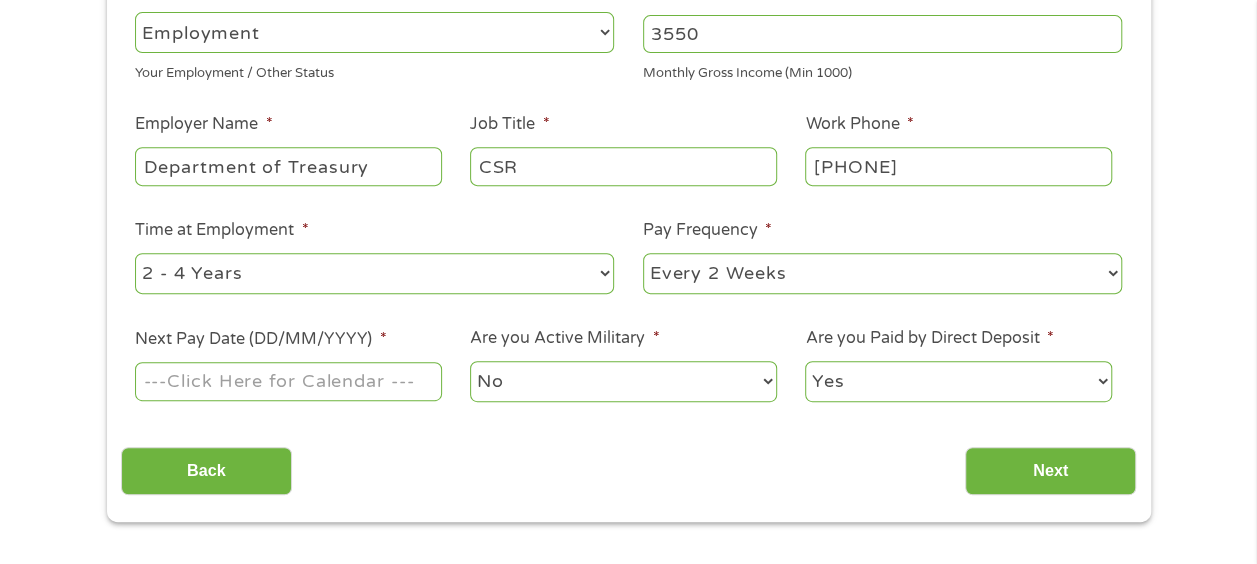 click on "--- Choose one --- 1 Year or less 1 - 2 Years 2 - 4 Years Over 4 Years" at bounding box center (374, 273) 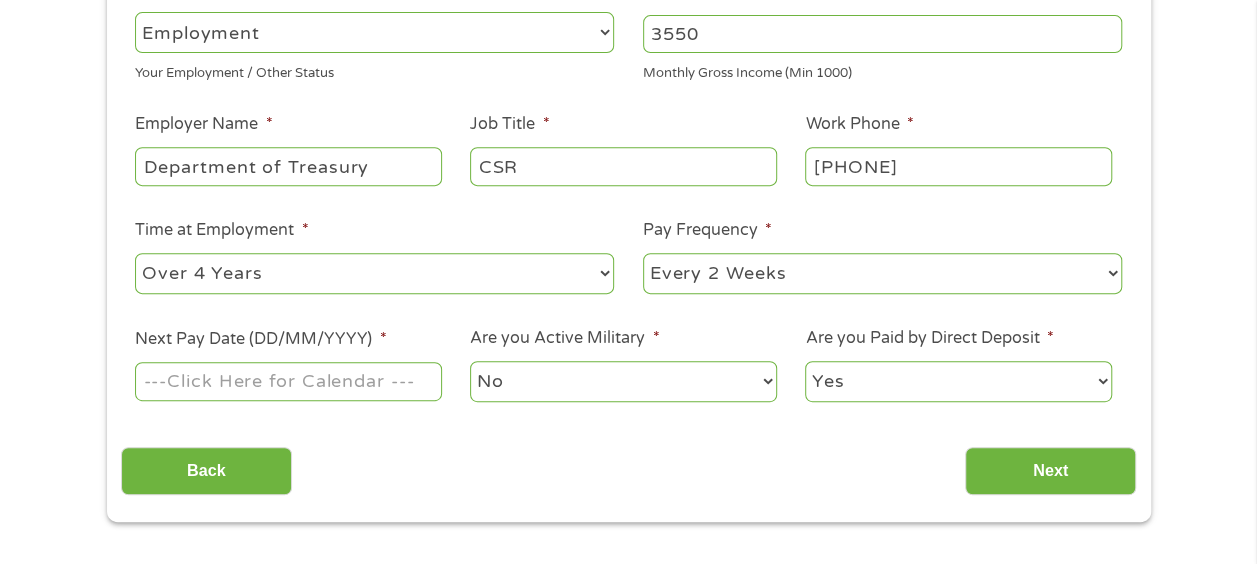 click on "--- Choose one --- 1 Year or less 1 - 2 Years 2 - 4 Years Over 4 Years" at bounding box center [374, 273] 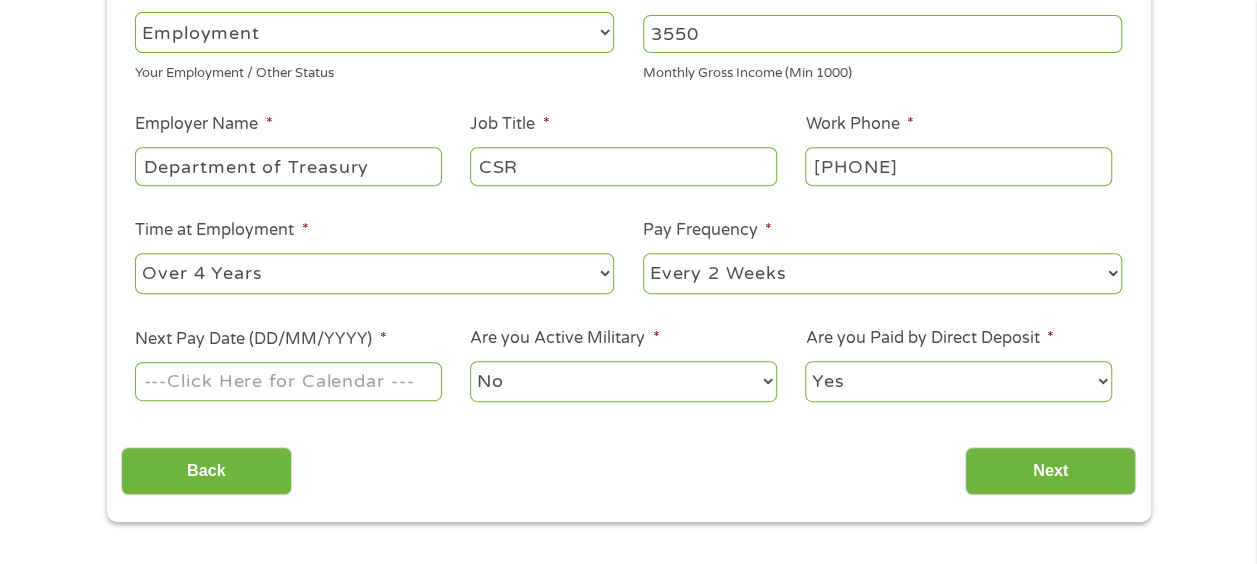 select on "24months" 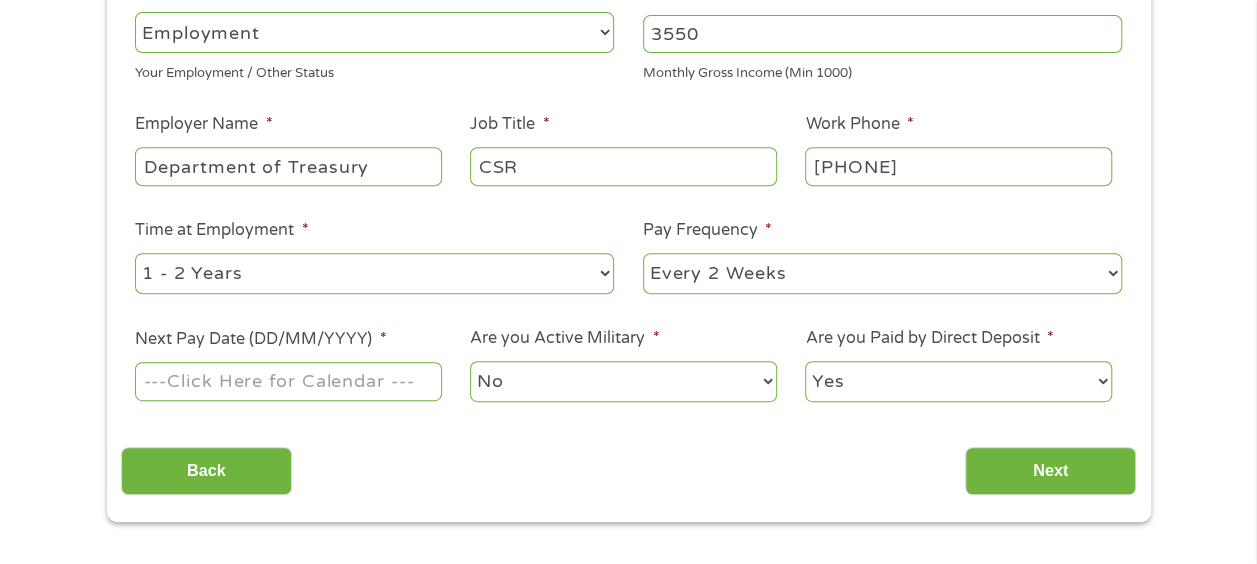 click on "--- Choose one --- 1 Year or less 1 - 2 Years 2 - 4 Years Over 4 Years" at bounding box center (374, 273) 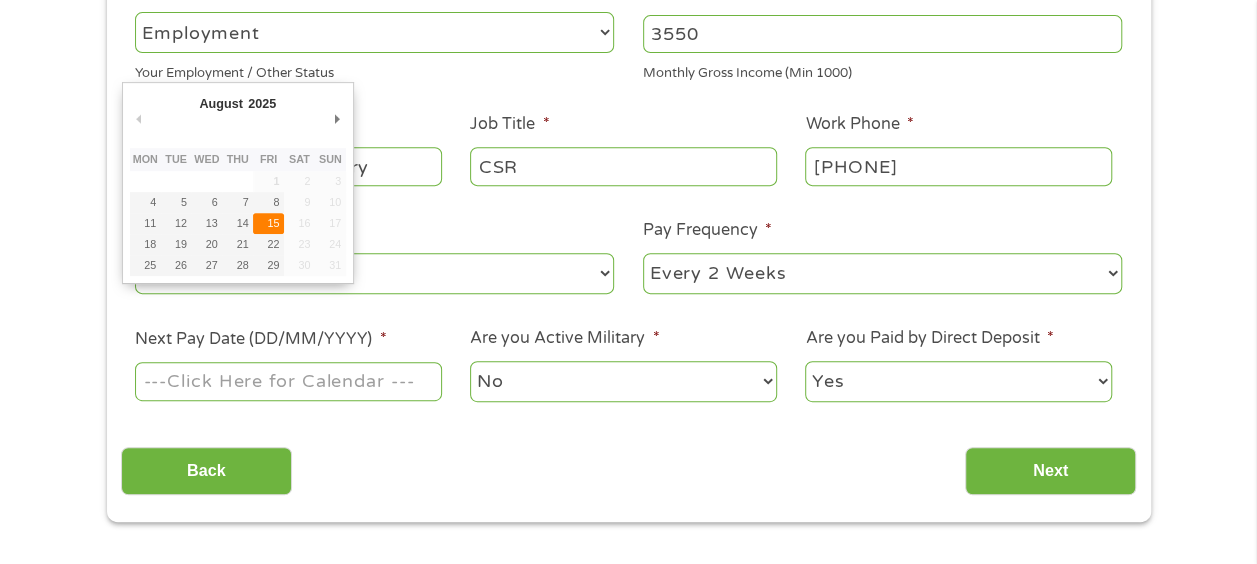 type on "15/08/2025" 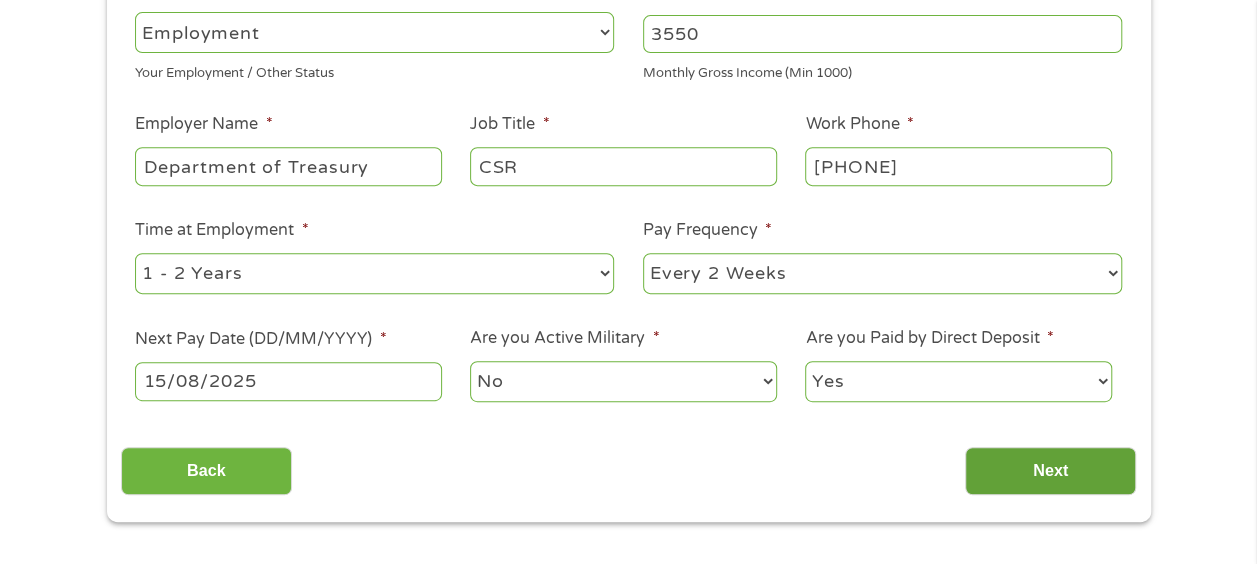 click on "Next" at bounding box center (1050, 471) 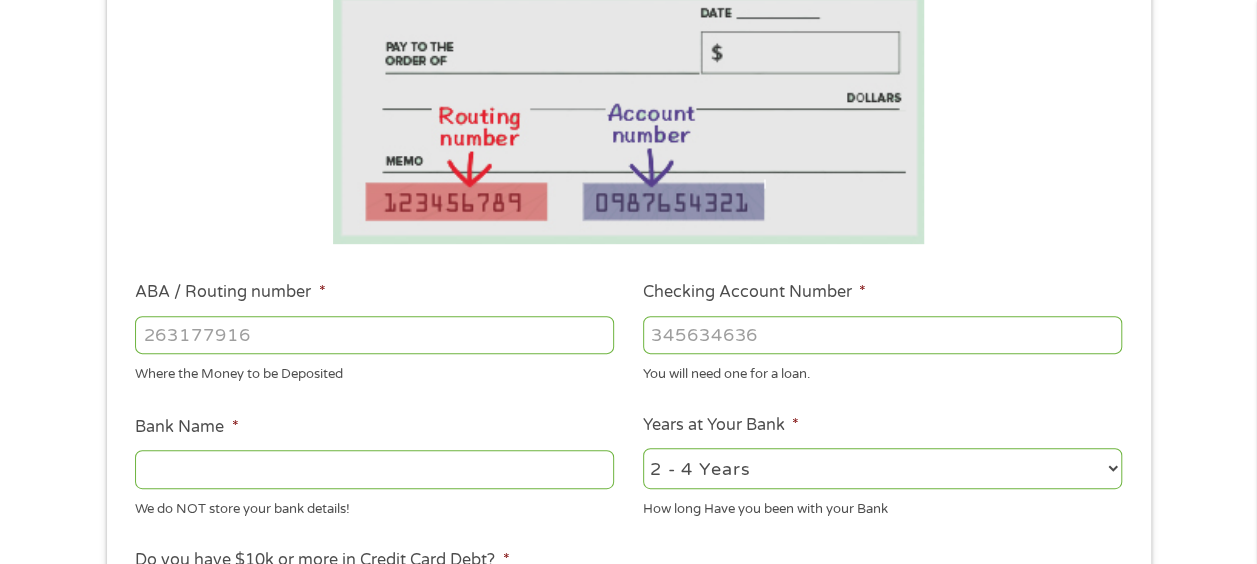 scroll, scrollTop: 8, scrollLeft: 8, axis: both 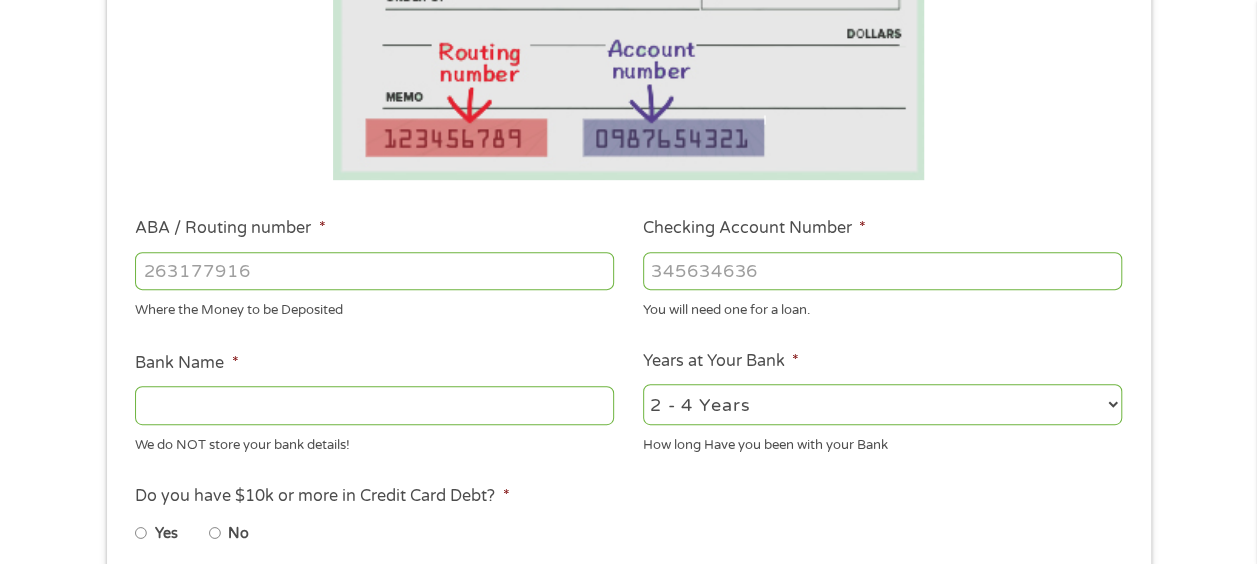 click on "ABA / Routing number *" at bounding box center (374, 271) 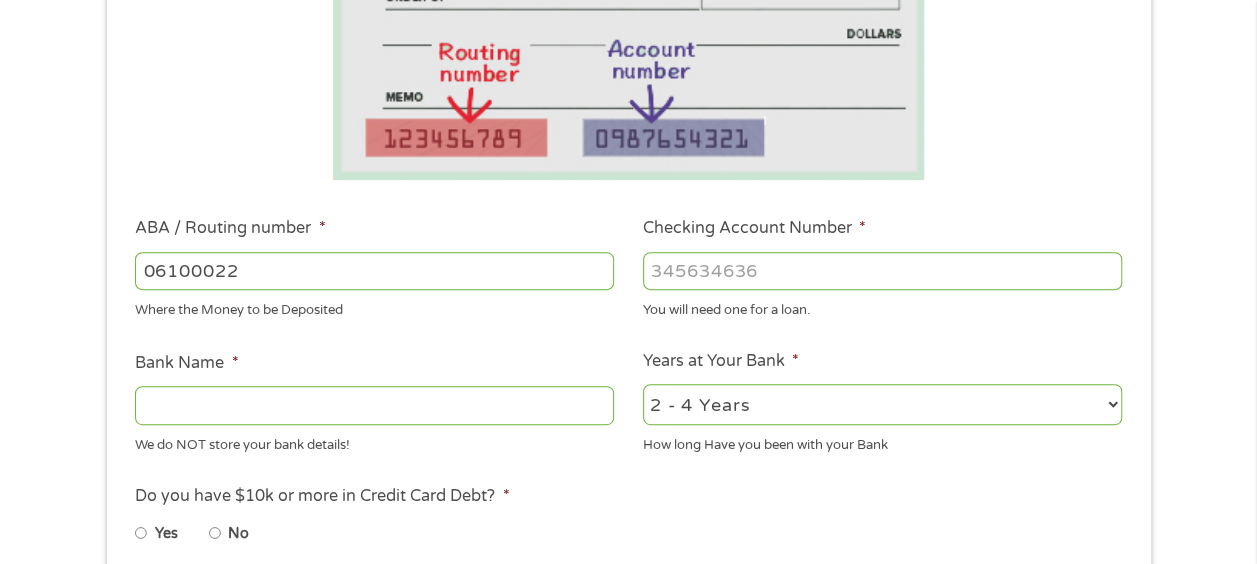 type on "061000227" 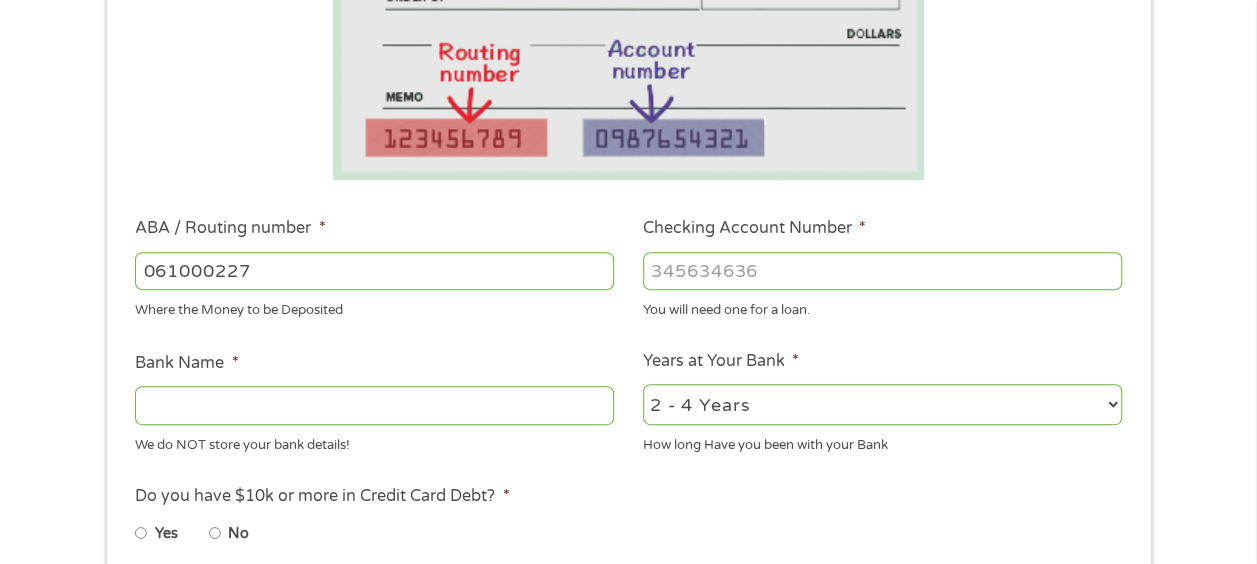 type on "WELLS FARGO BANK" 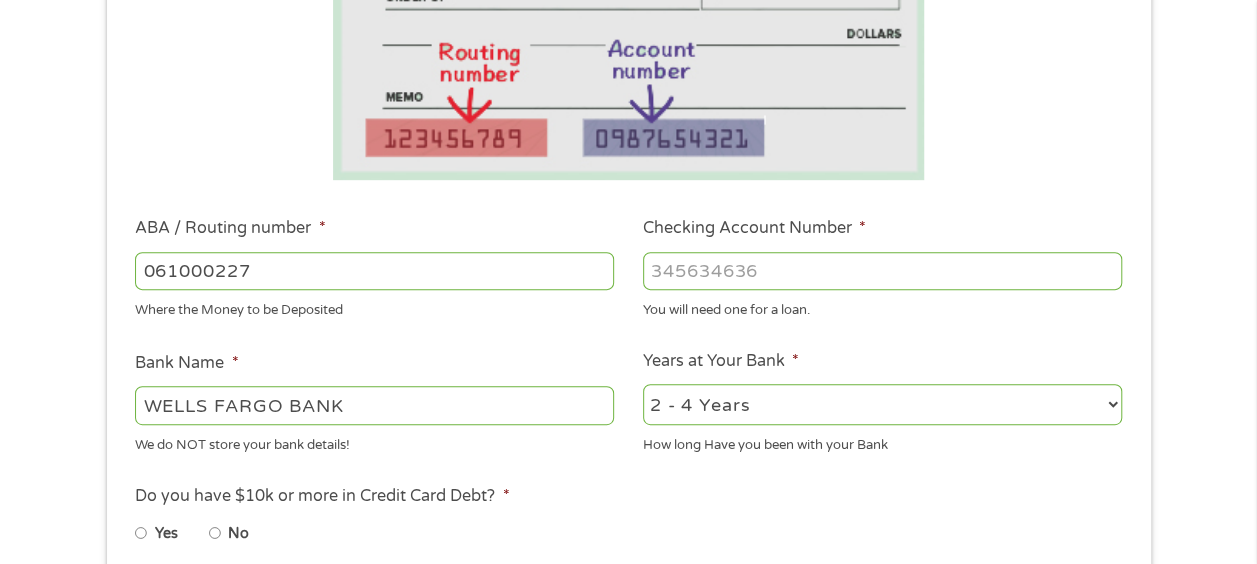 type on "061000227" 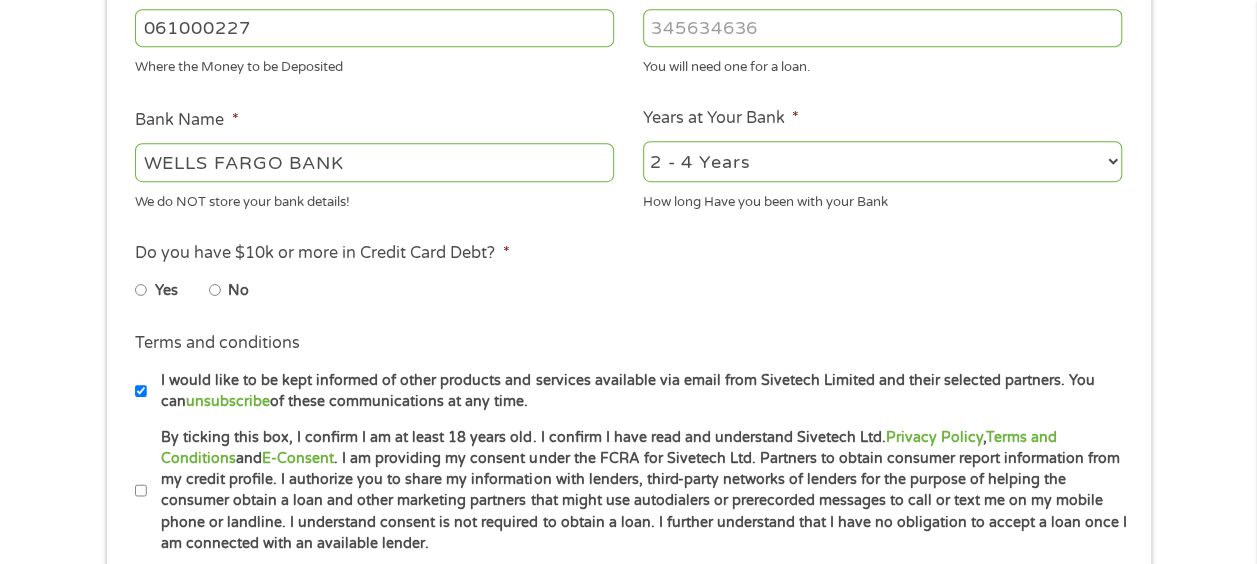 scroll, scrollTop: 646, scrollLeft: 0, axis: vertical 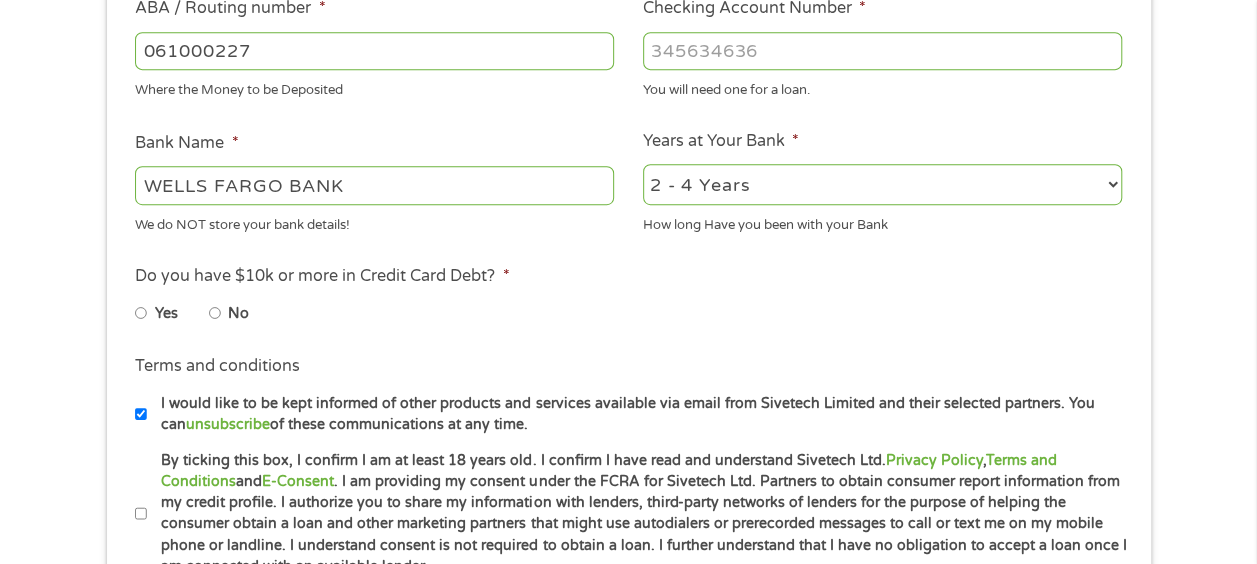type on "[ZIPCODE]55375" 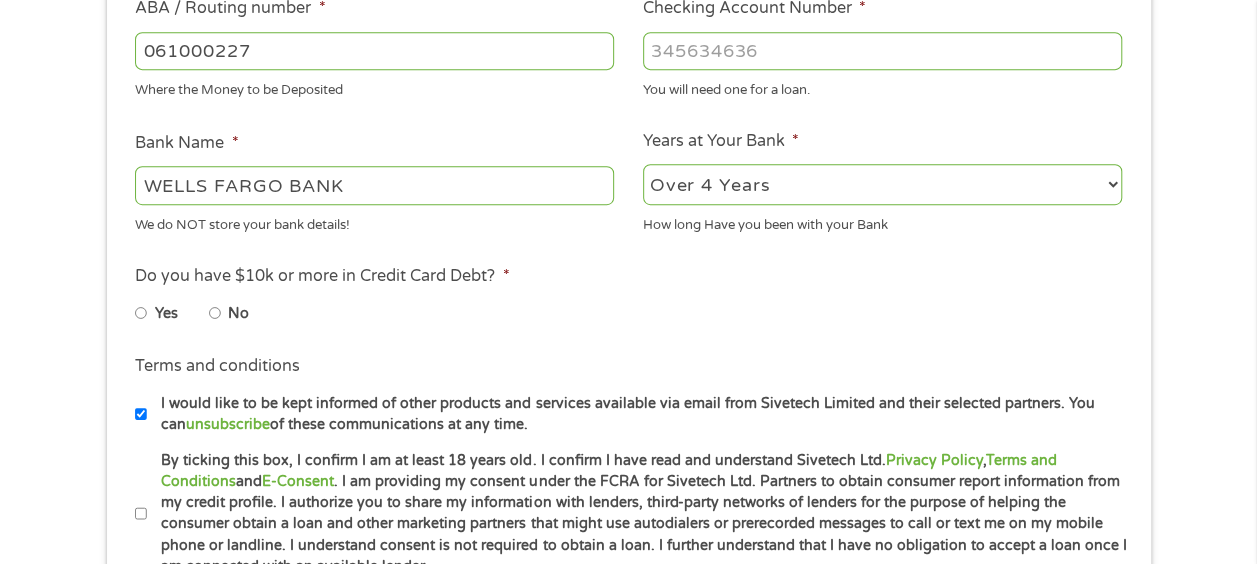 click on "2 - 4 Years 6 - 12 Months 1 - 2 Years Over 4 Years" at bounding box center [882, 184] 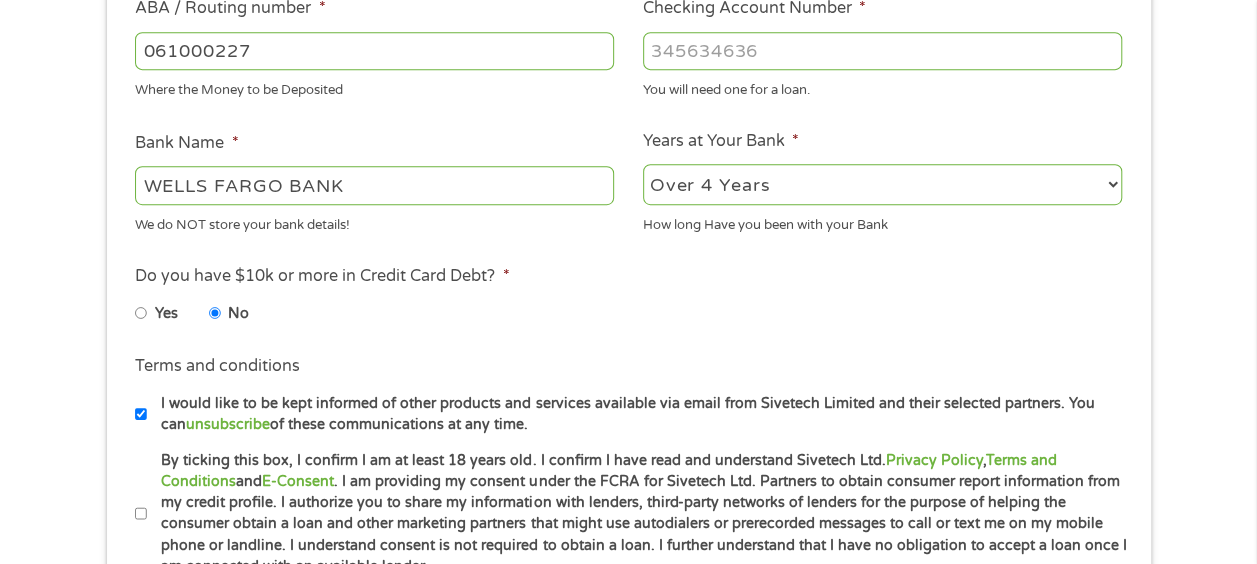 scroll, scrollTop: 874, scrollLeft: 0, axis: vertical 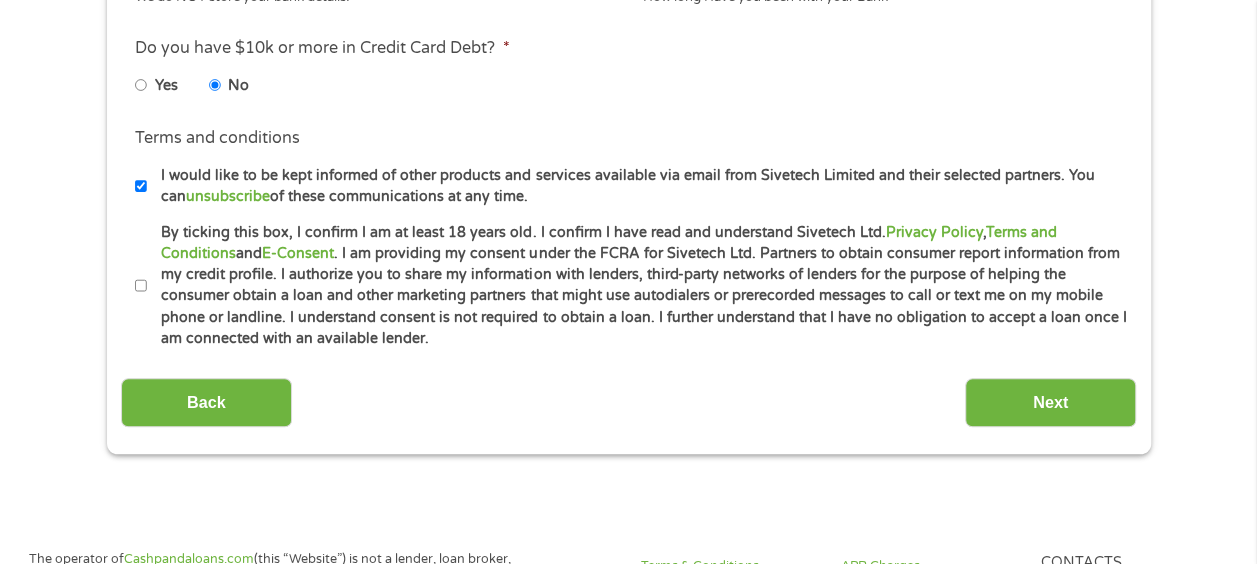 click on "By ticking this box, I confirm I am at least 18 years old. I confirm I have read and understand Sivetech Ltd.  Privacy Policy ,  Terms and Conditions  and  E-Consent . I am providing my consent under the FCRA for Sivetech Ltd. Partners to obtain consumer report information from my credit profile. I authorize you to share my information with lenders, third-party networks of lenders for the purpose of helping the consumer obtain a loan and other marketing partners that might use autodialers or prerecorded messages to call or text me on my mobile phone or landline. I understand consent is not required to obtain a loan. I further understand that I have no obligation to accept a loan once I am connected with an available lender." at bounding box center (141, 286) 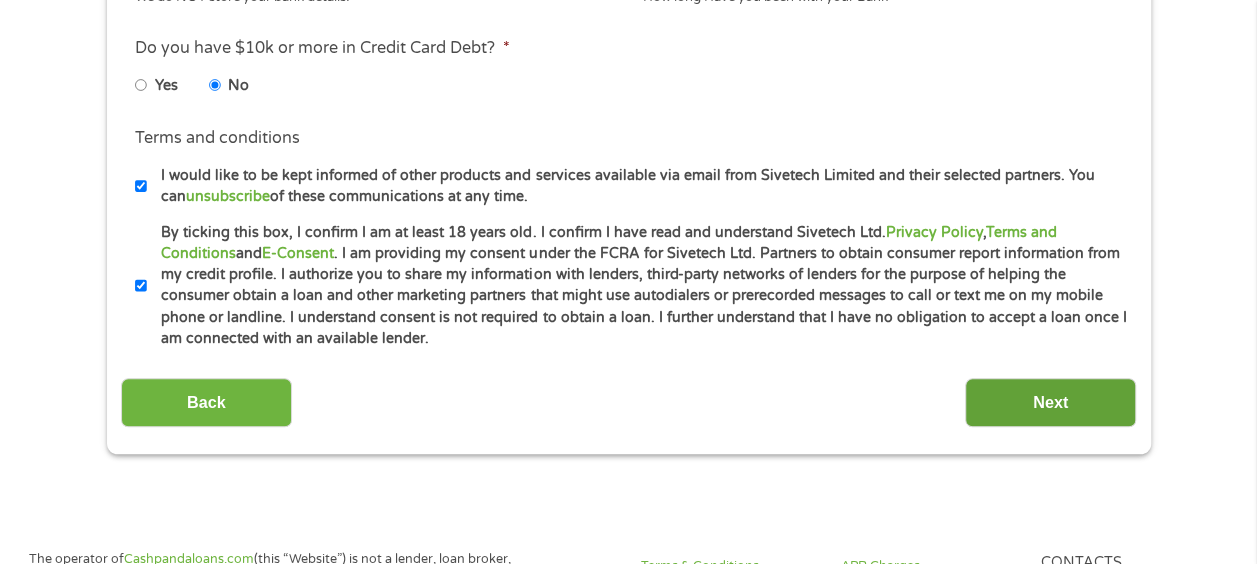 click on "Next" at bounding box center (1050, 402) 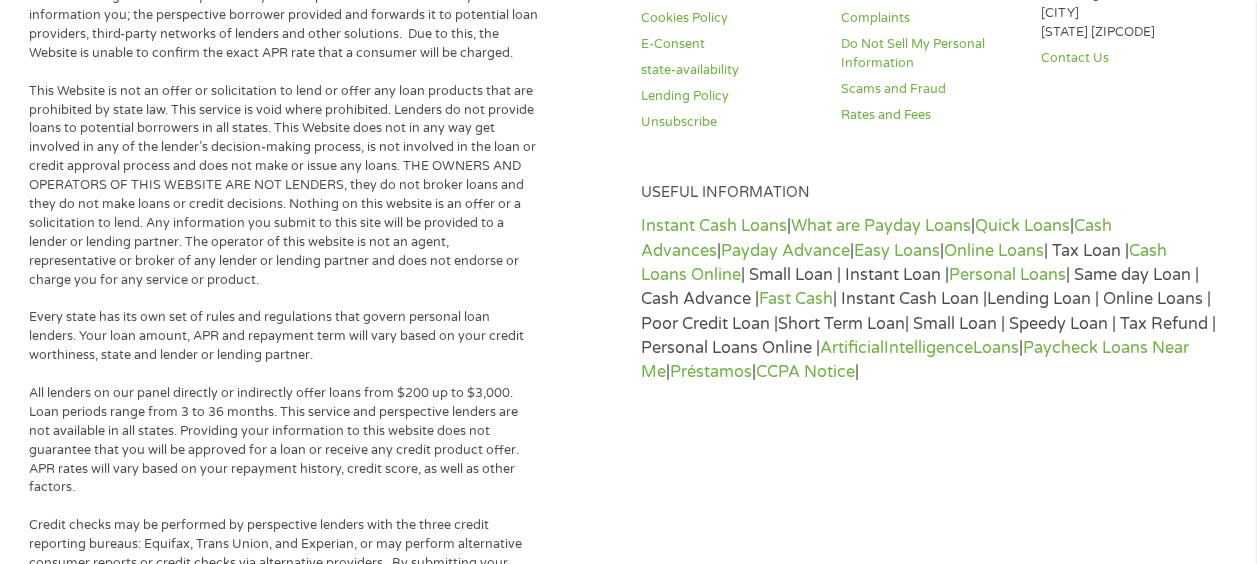 scroll, scrollTop: 8, scrollLeft: 8, axis: both 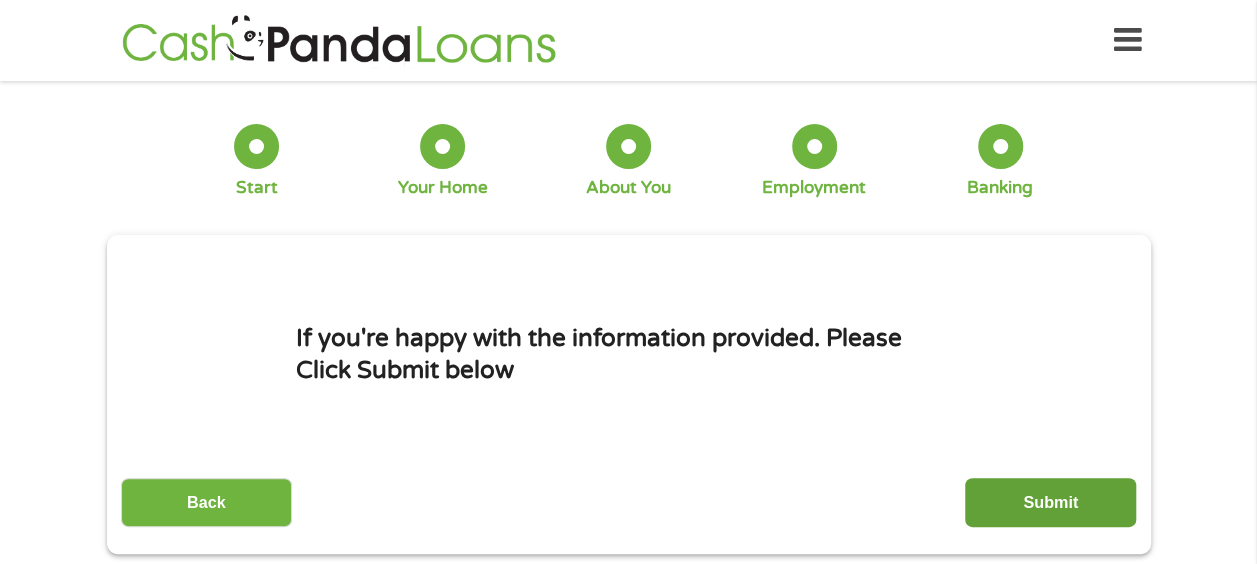 click on "Submit" at bounding box center (1050, 502) 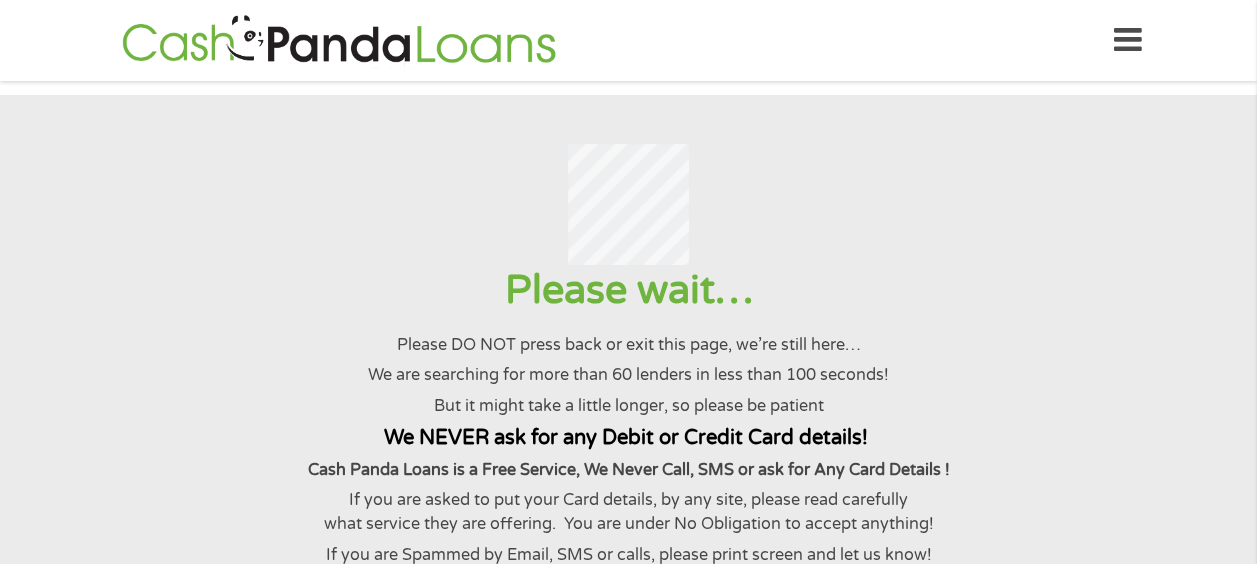 click on "Cash Panda Loans is a Free Service, We Never Call, SMS or ask for Any Card Details !" at bounding box center [628, 470] 